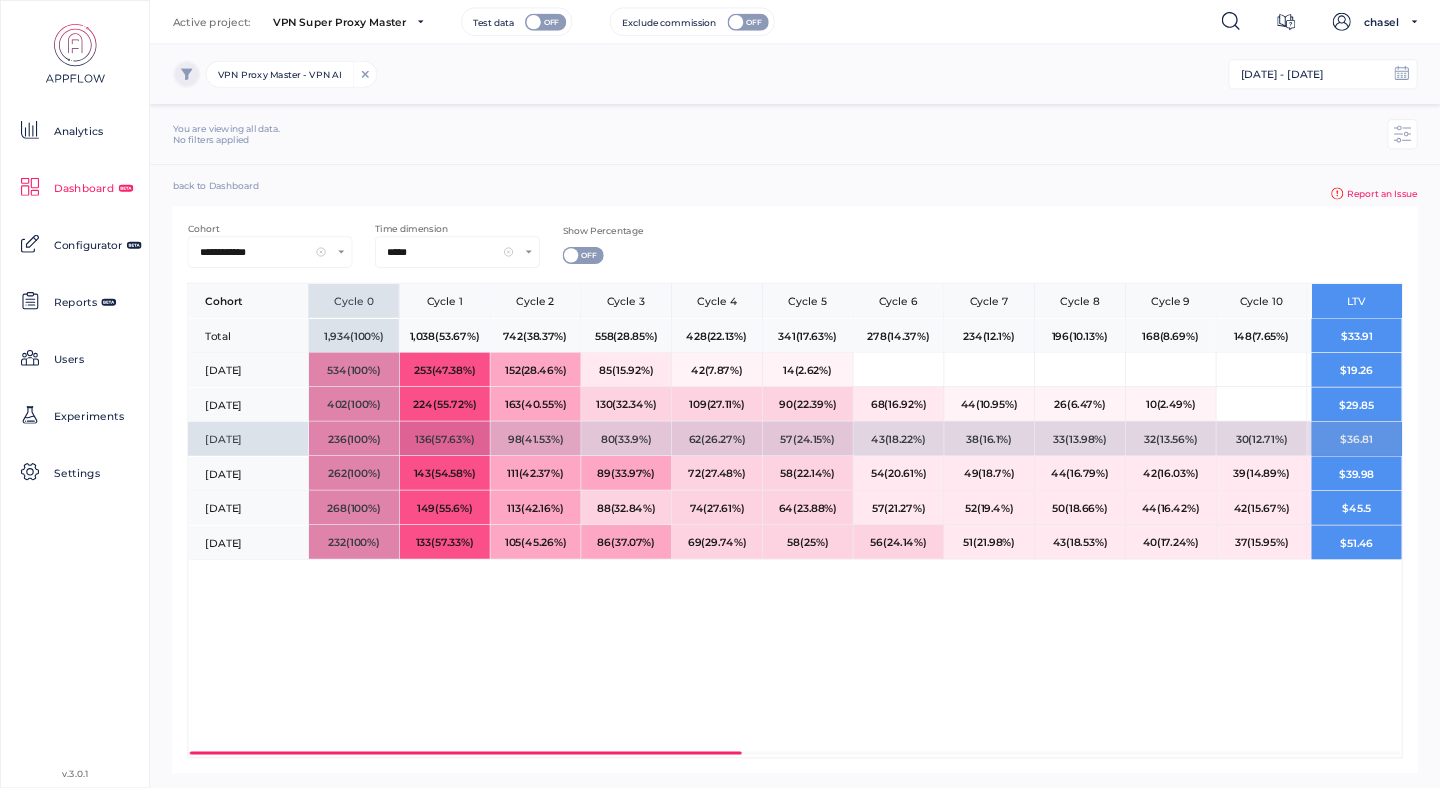 scroll, scrollTop: 0, scrollLeft: 0, axis: both 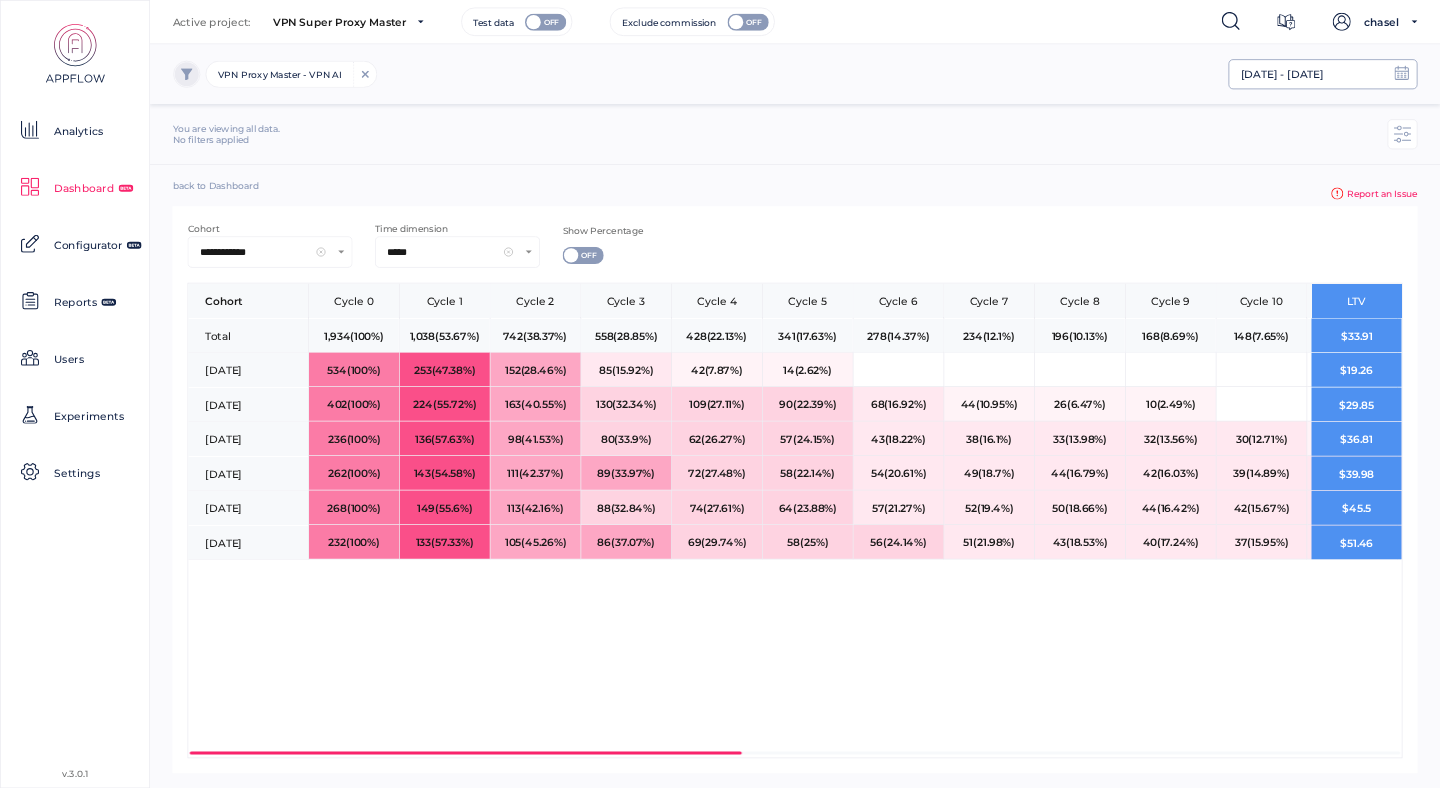 click on "01/01/2025 - 30/06/2025" 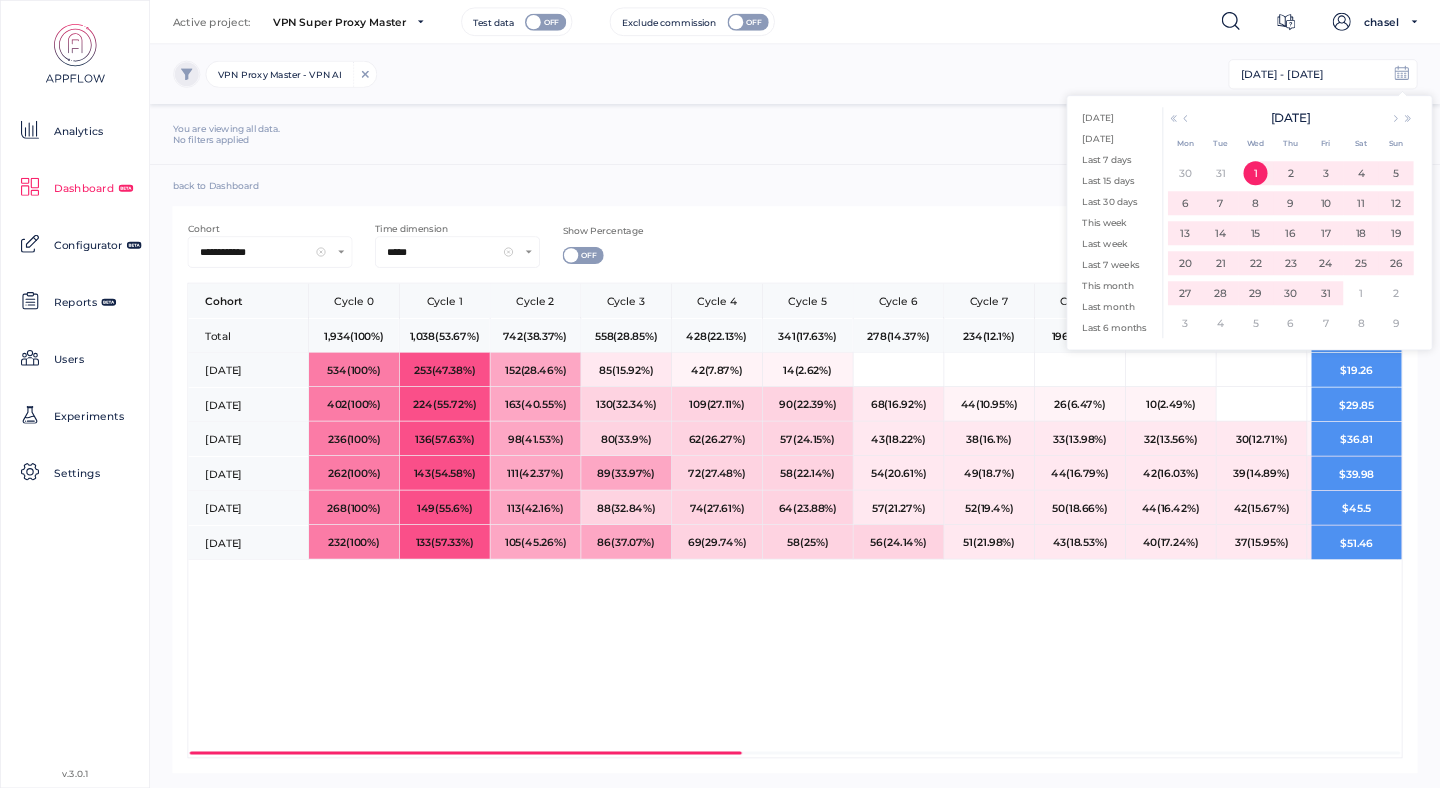 click 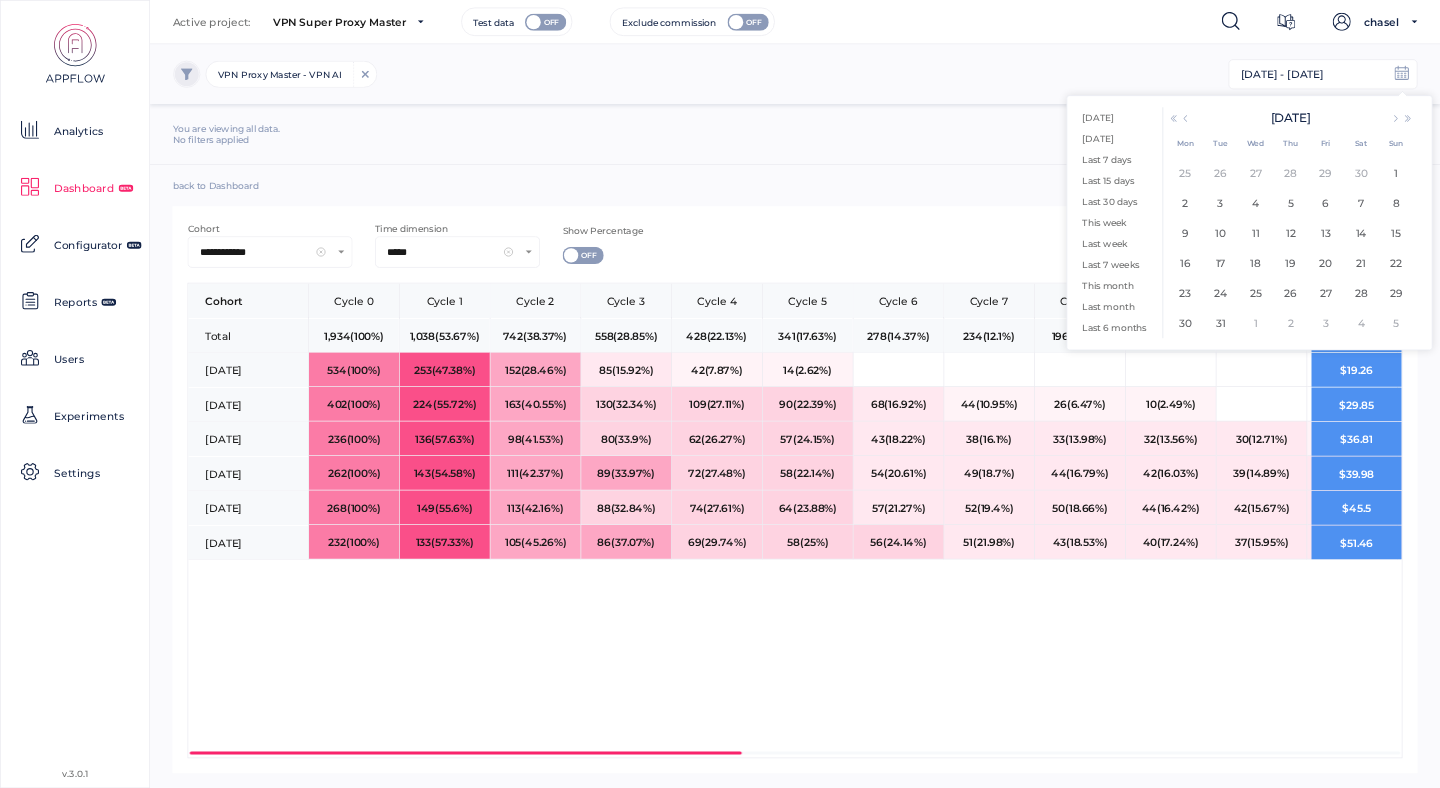 click 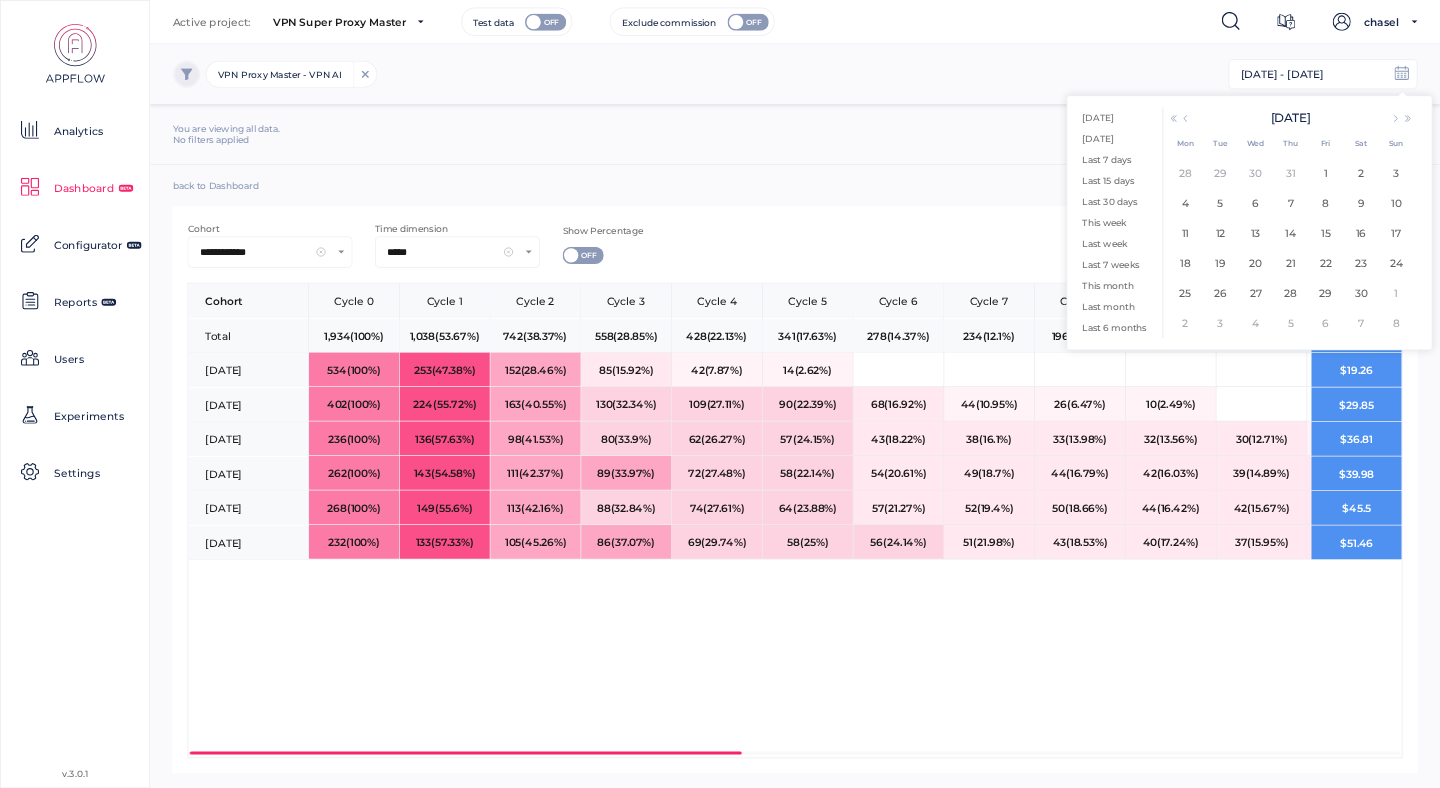 click 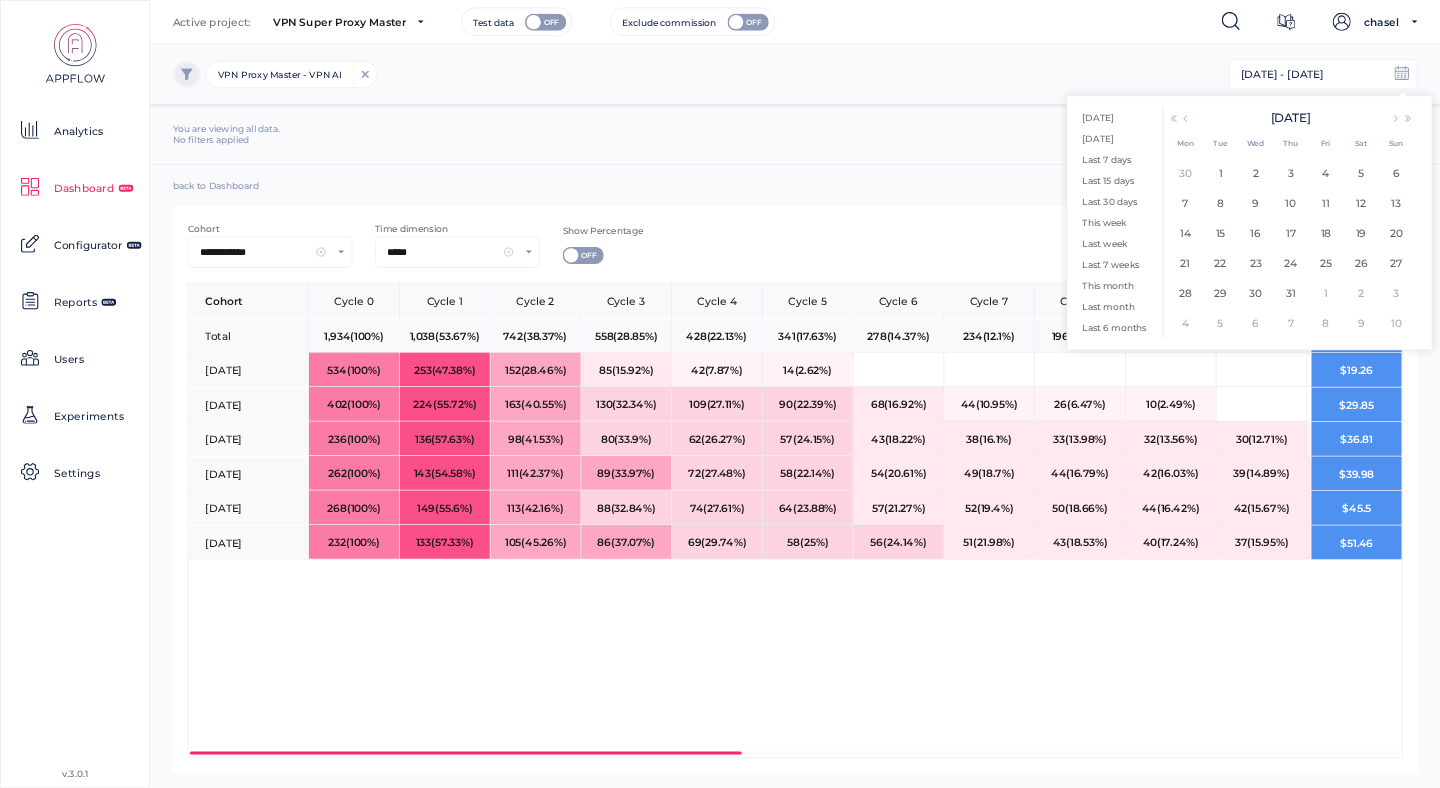 click 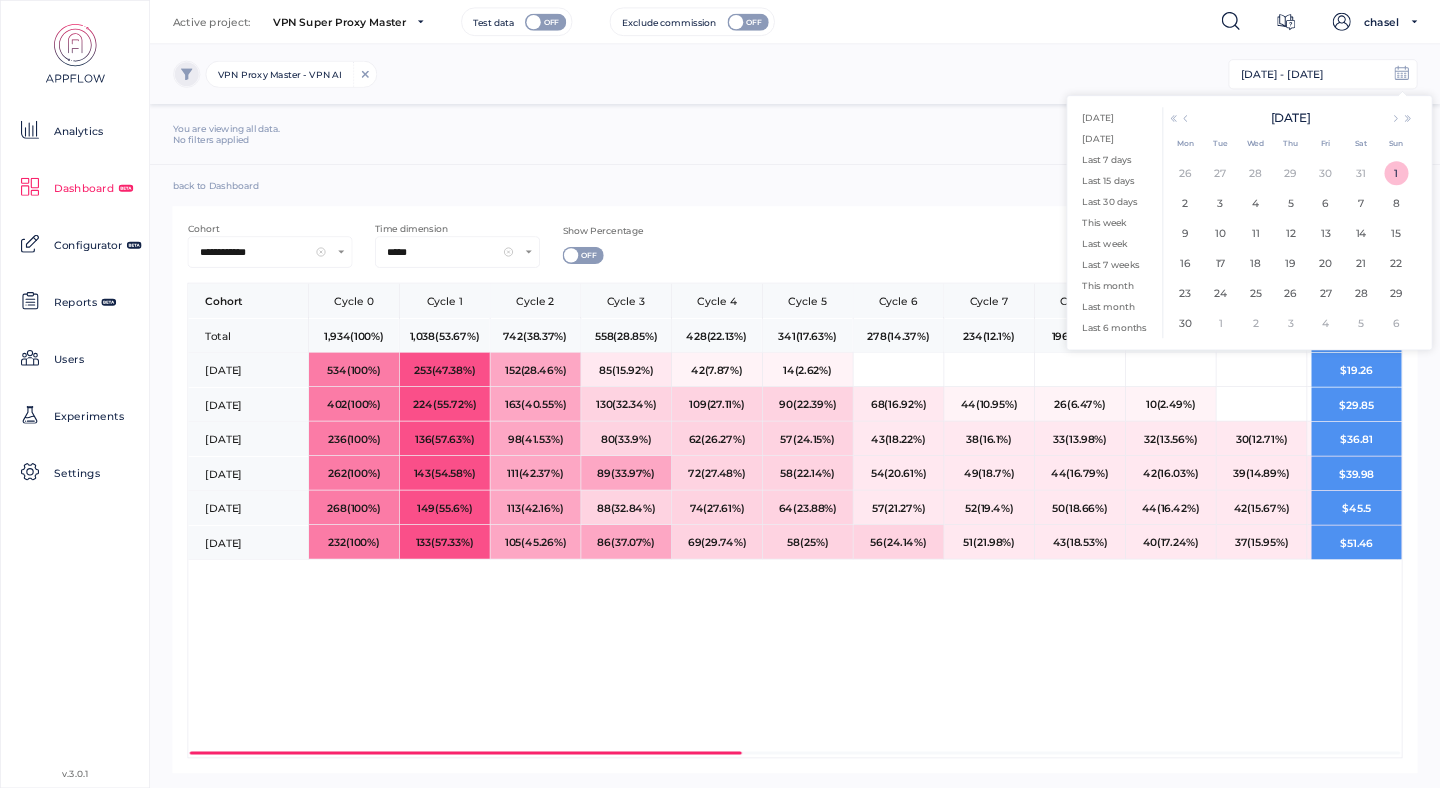 click on "1" at bounding box center (1396, 173) 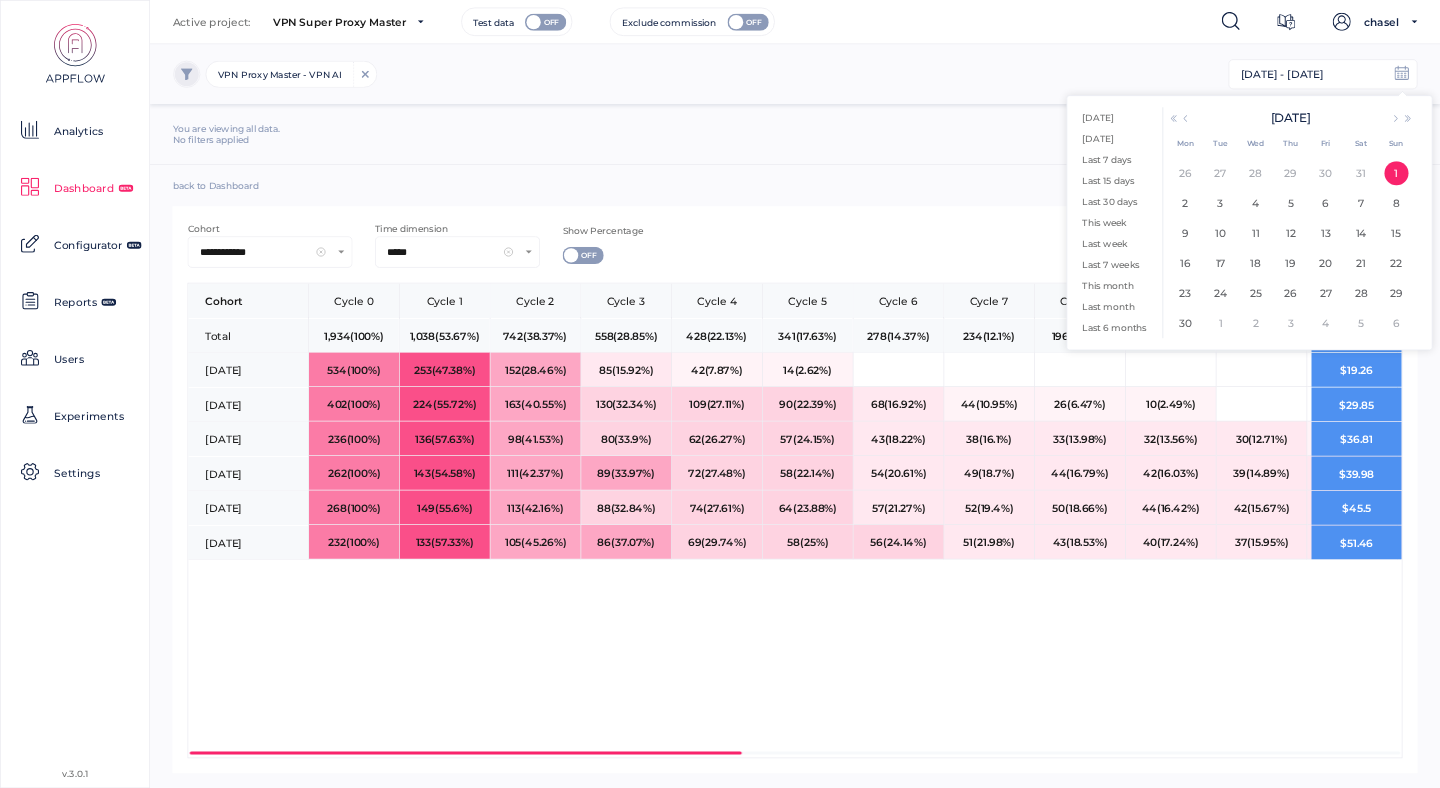 click 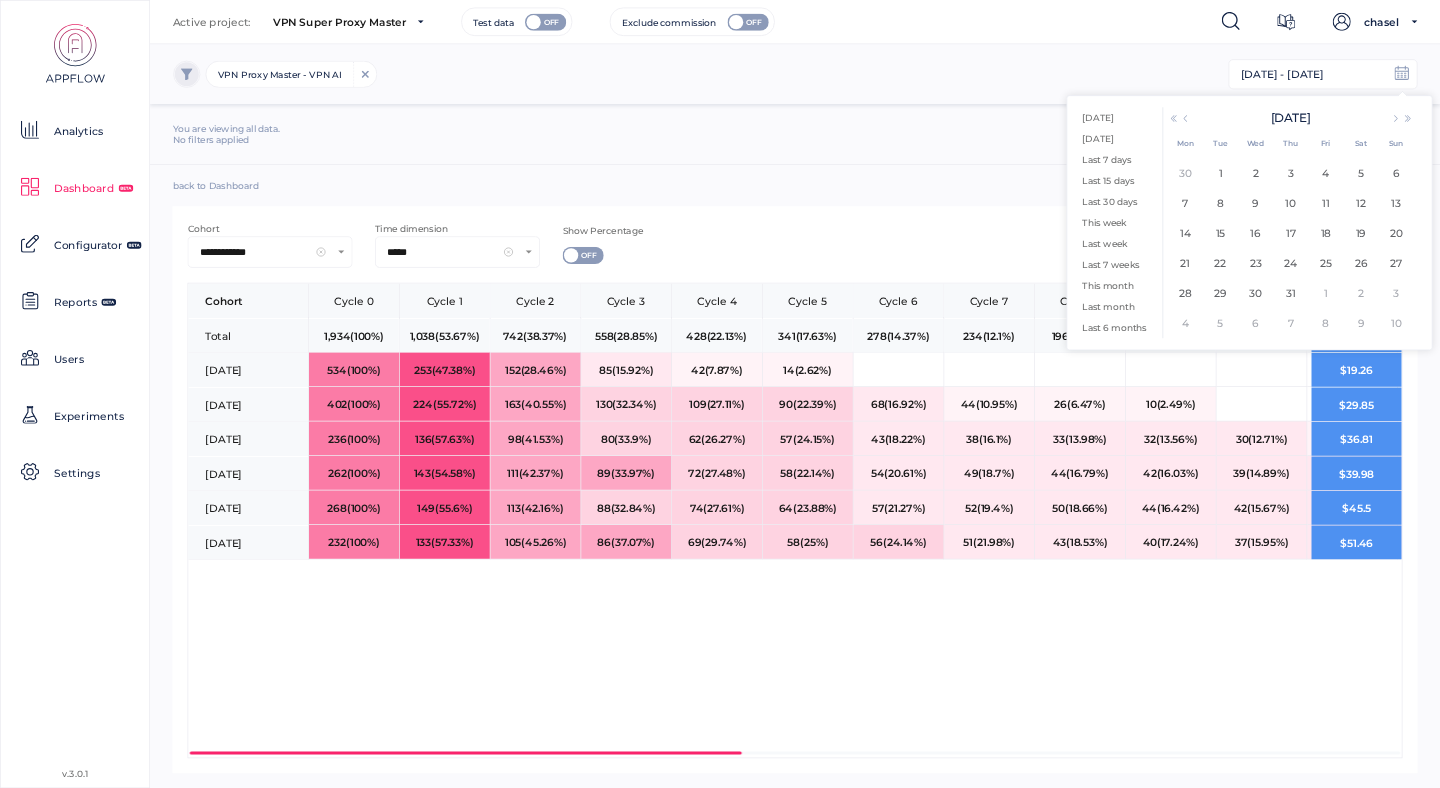 click 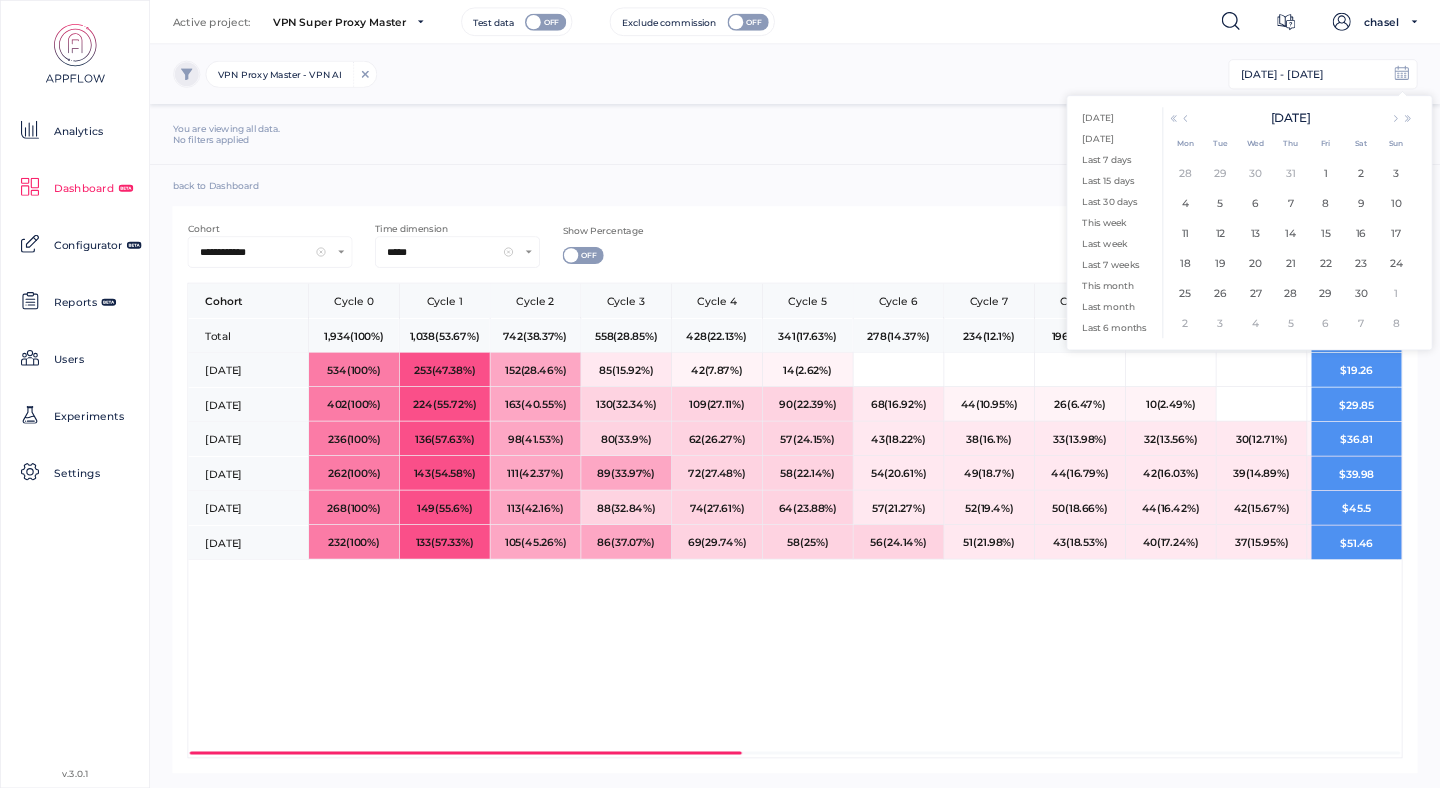 click 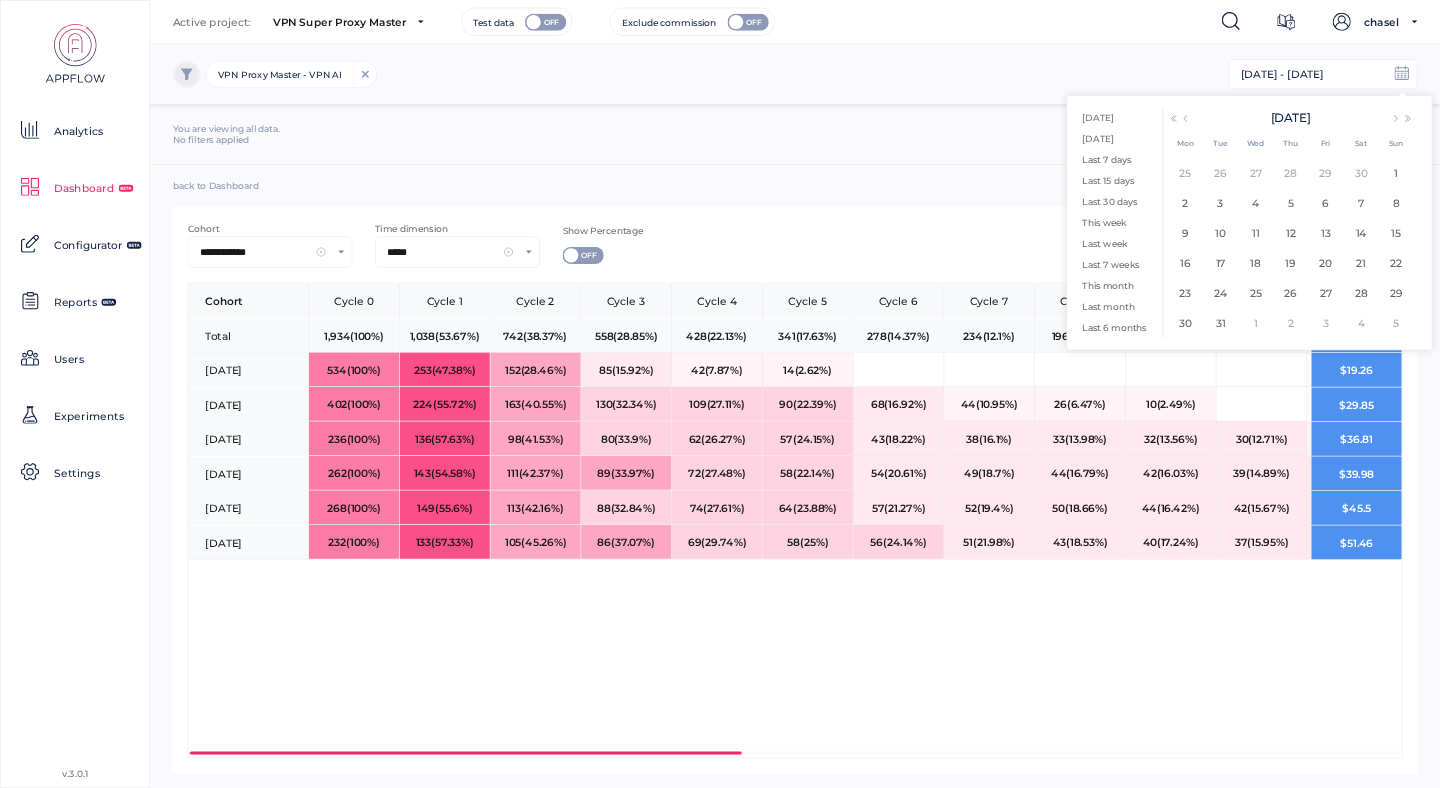 click 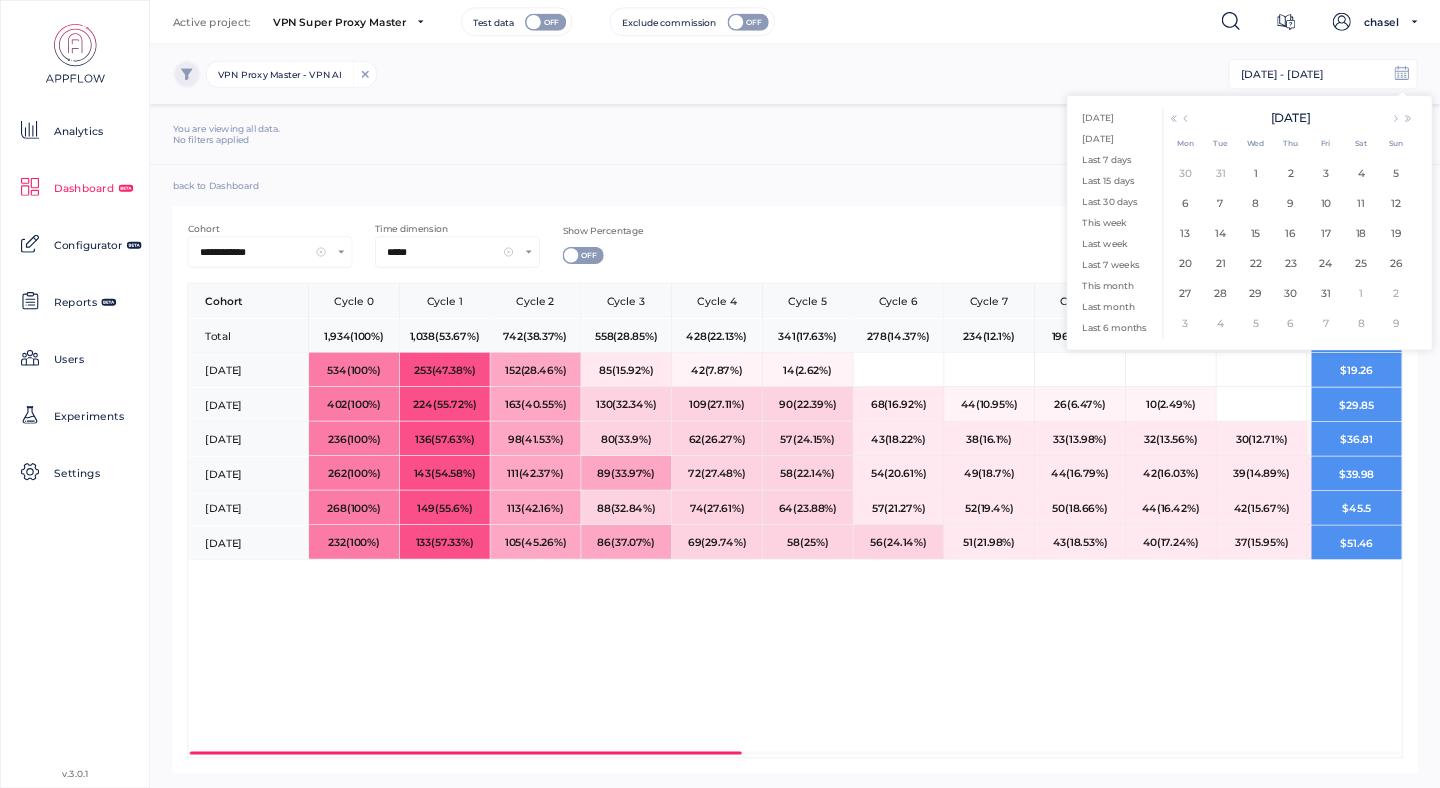click 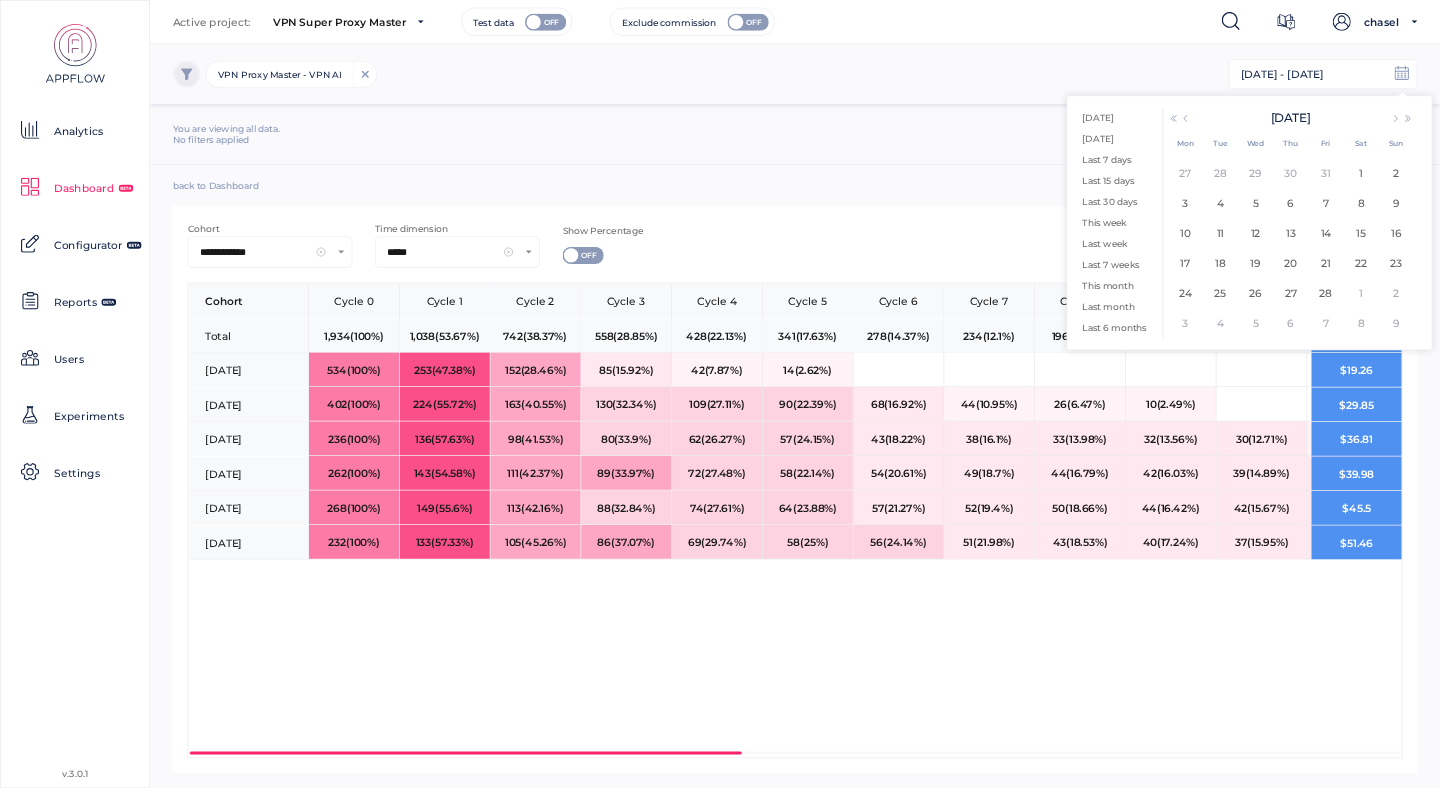 click 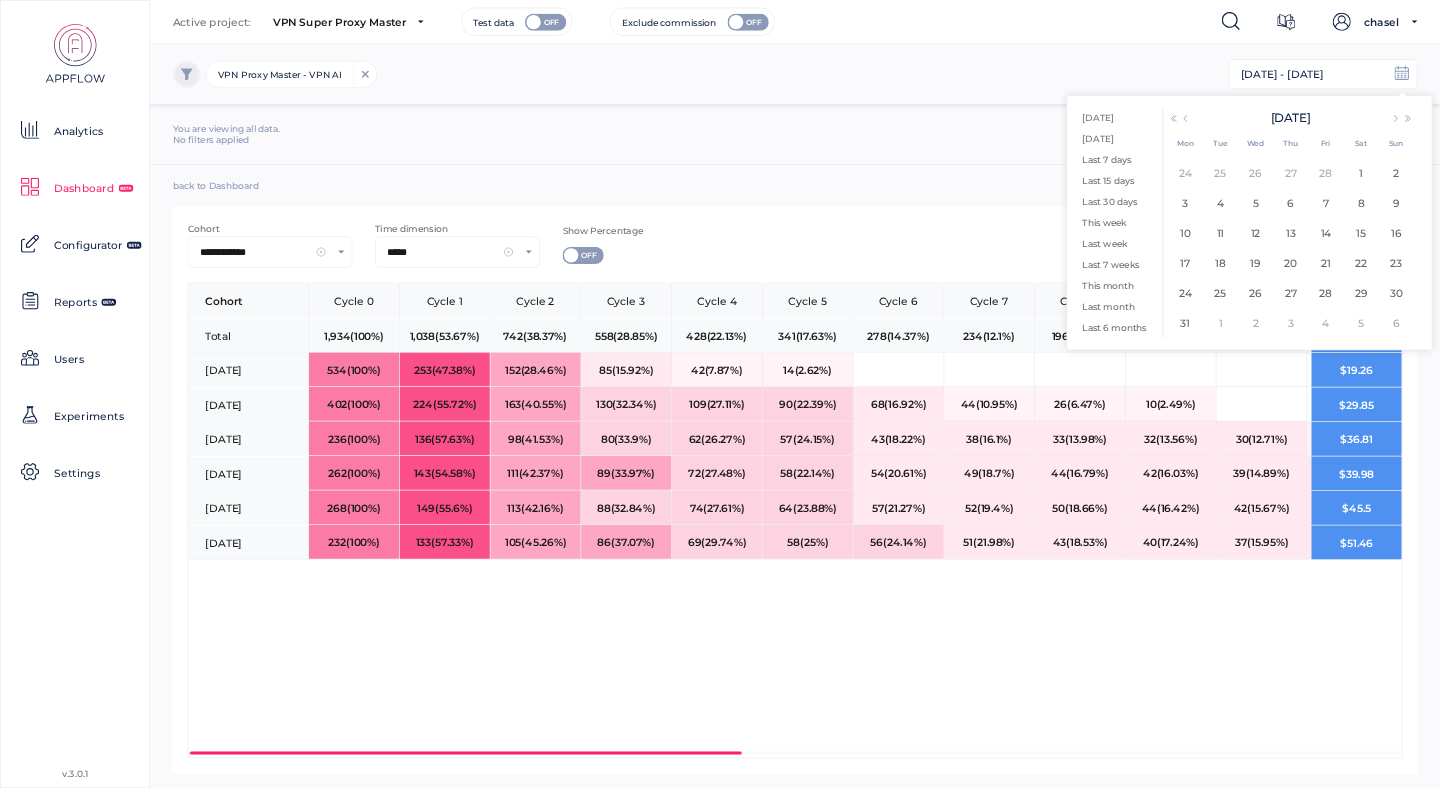 click 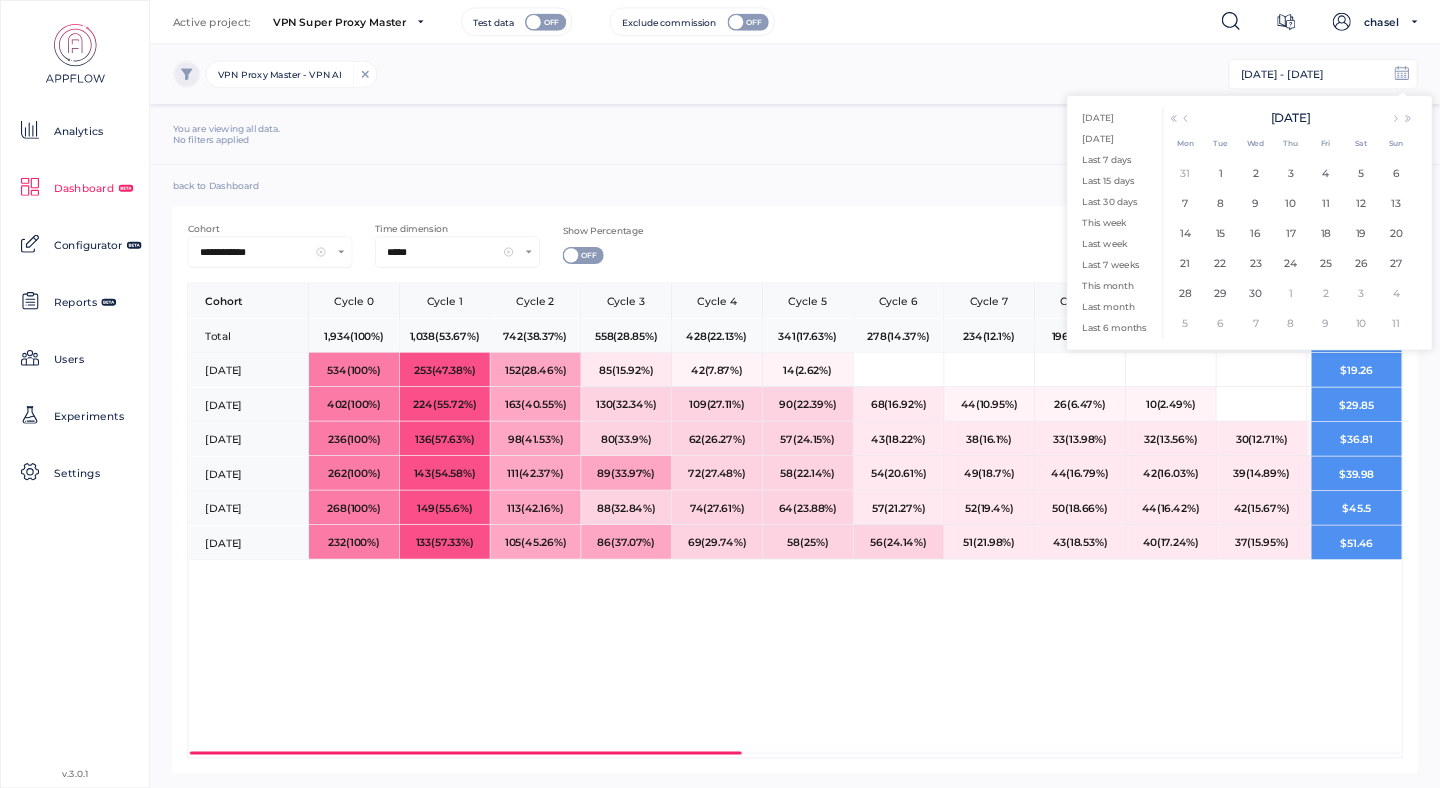 click 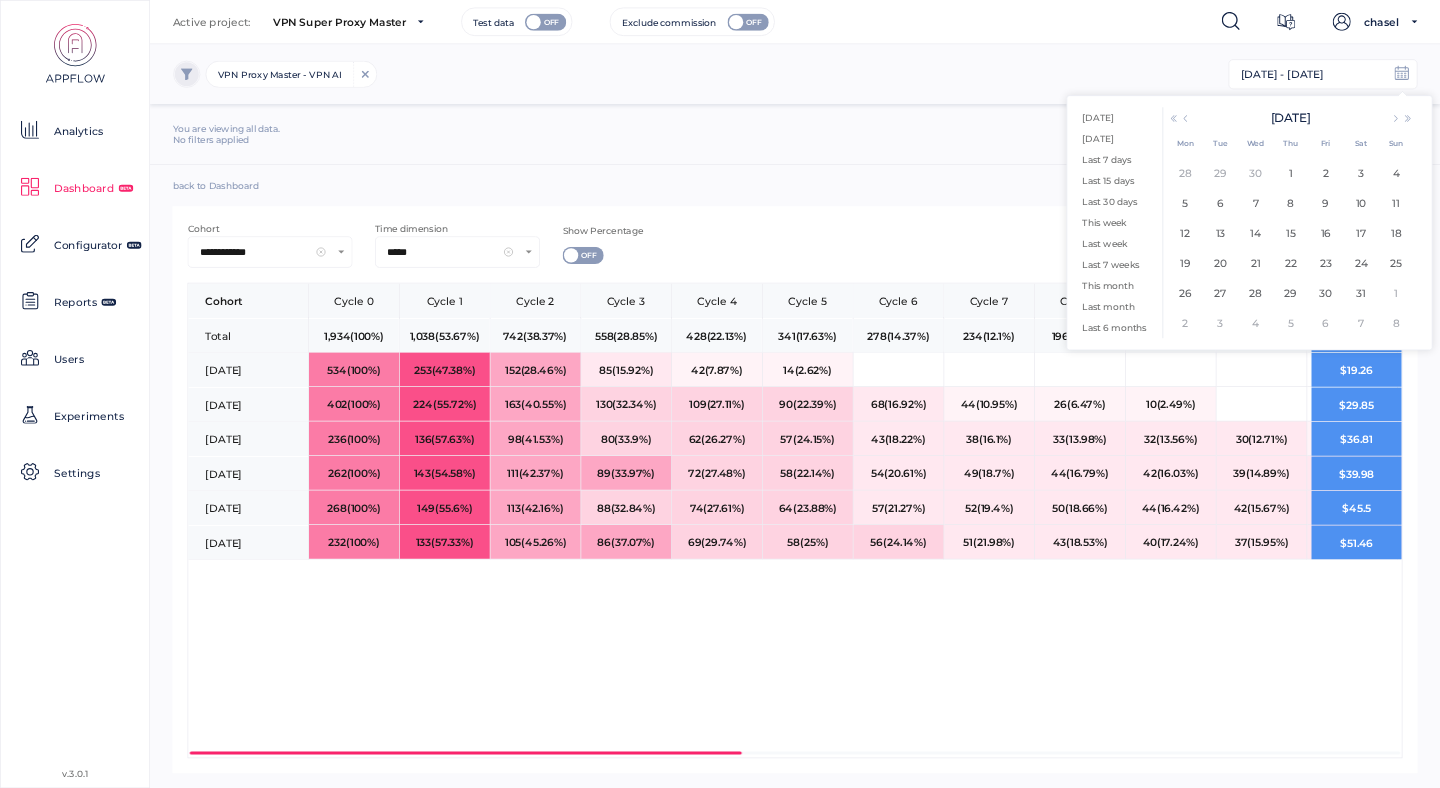 click 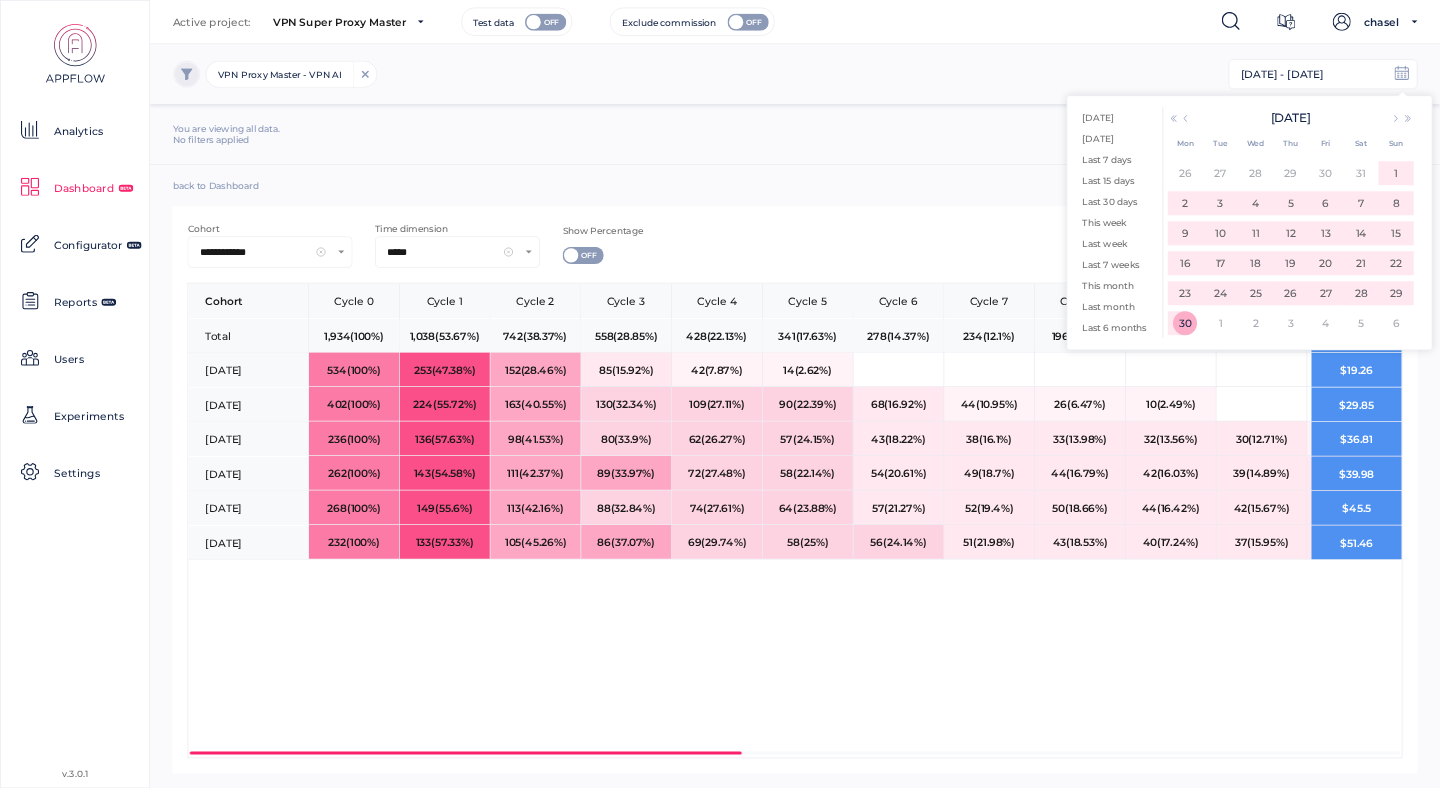 click on "30" at bounding box center [1185, 323] 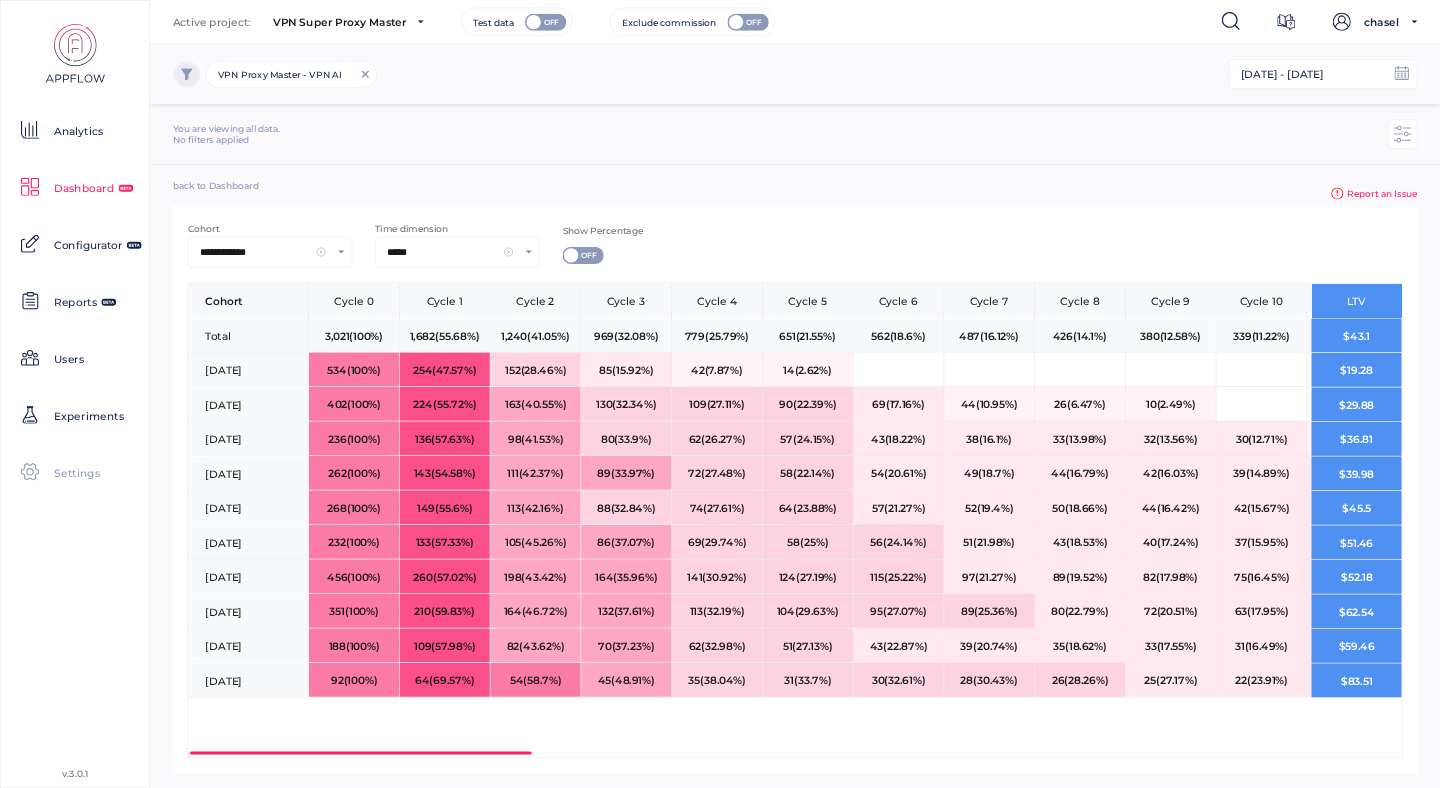 click on "Settings" 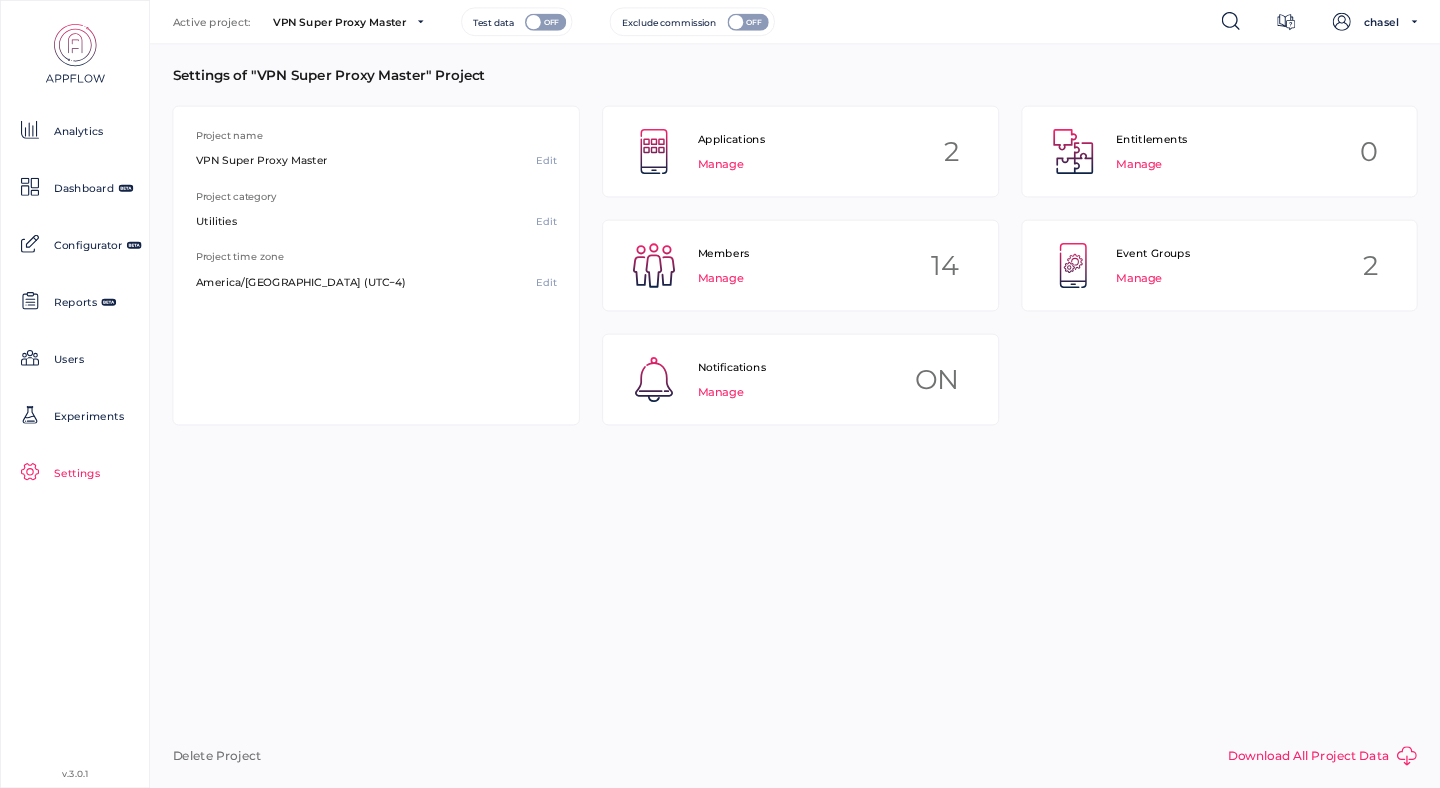 click on "America/Antigua (UTC−4) Edit" at bounding box center [376, 282] 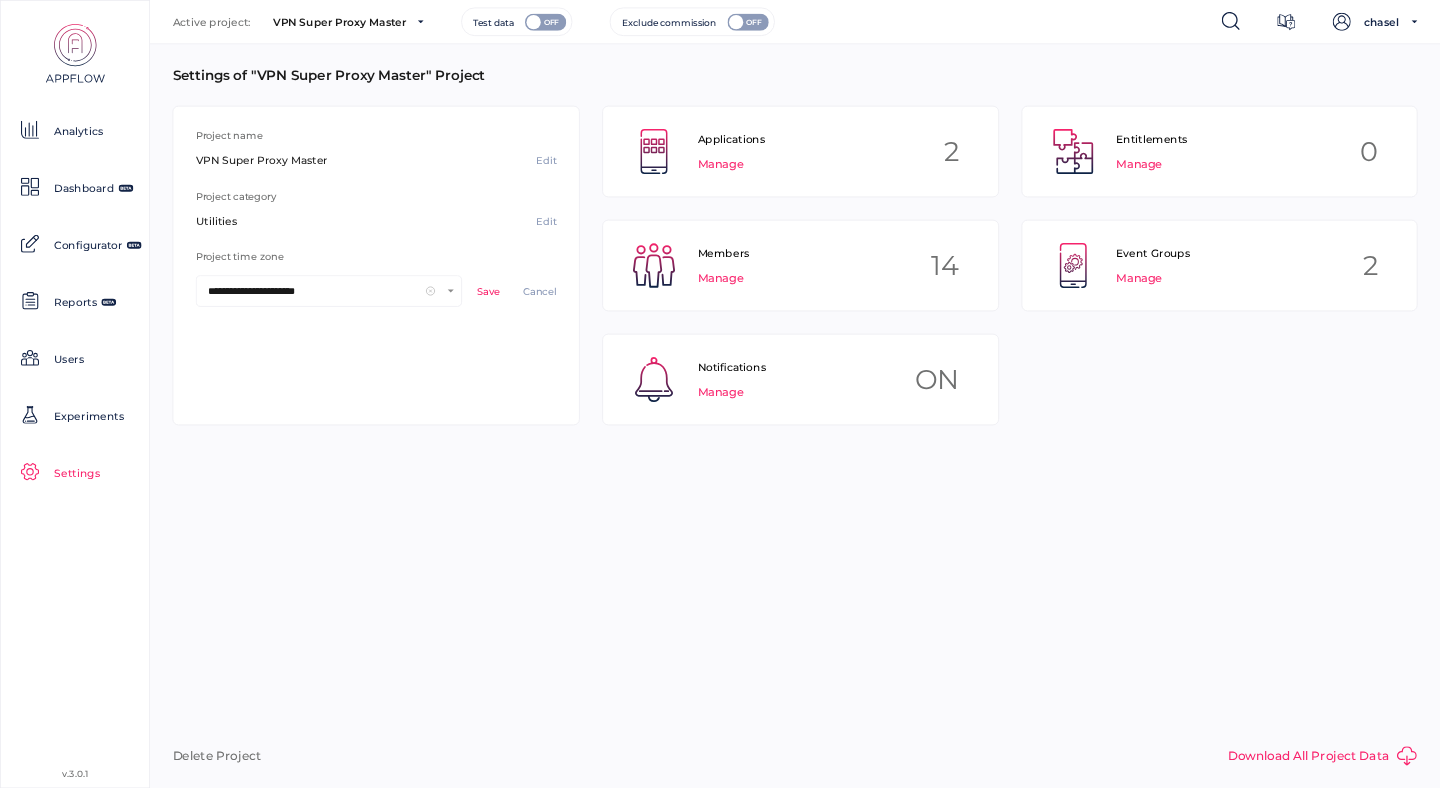 click on "**********" at bounding box center [313, 291] 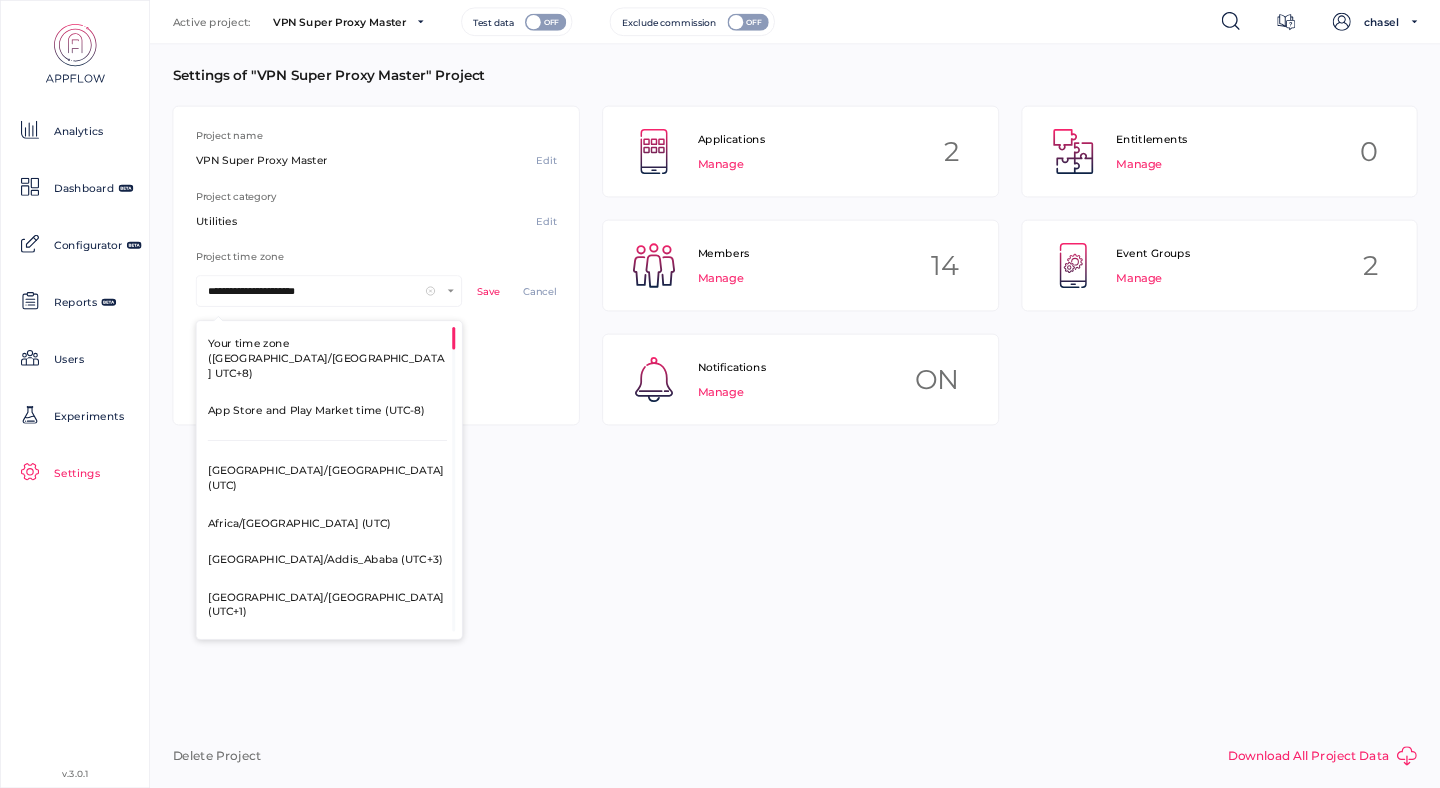 scroll, scrollTop: 1, scrollLeft: 1, axis: both 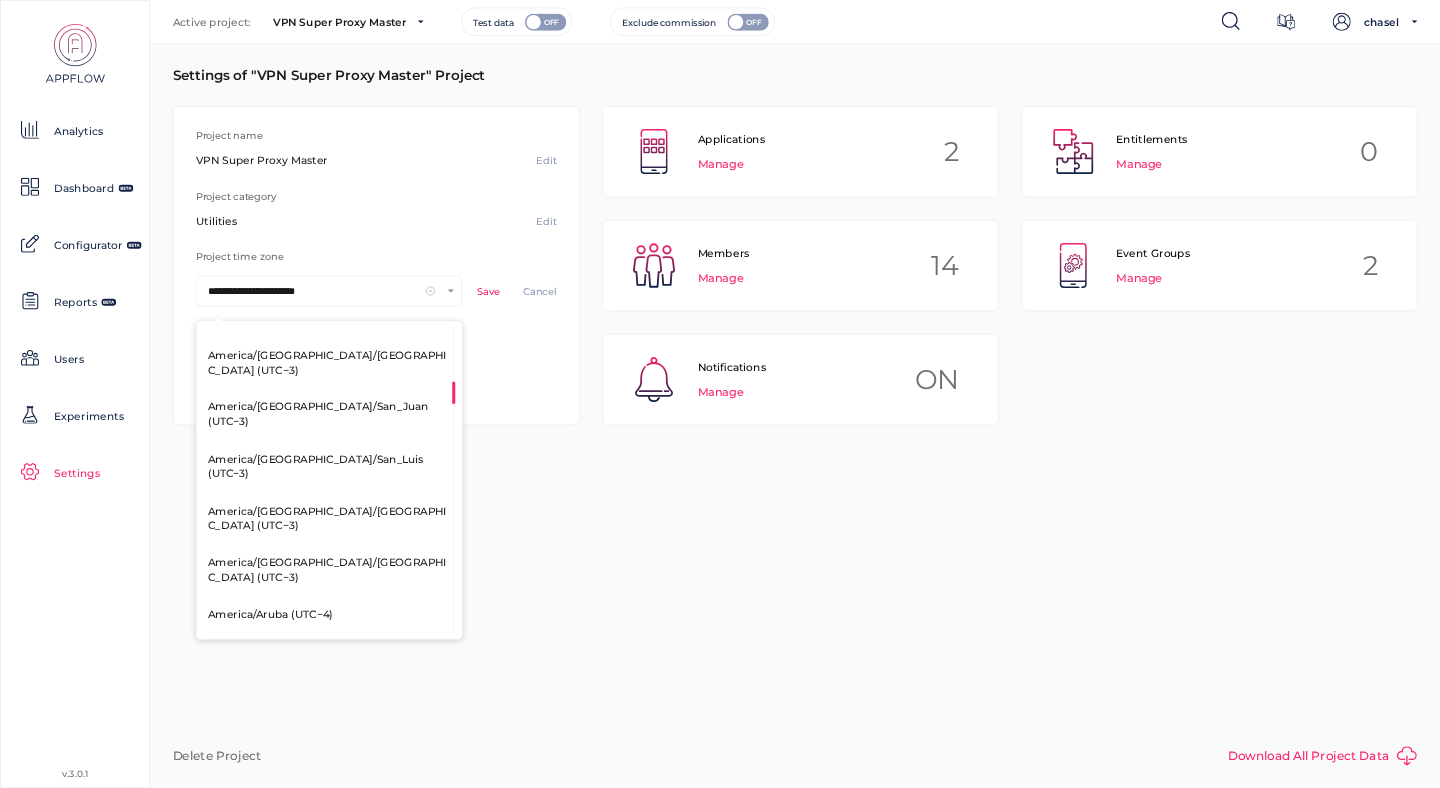 click on "**********" at bounding box center [313, 291] 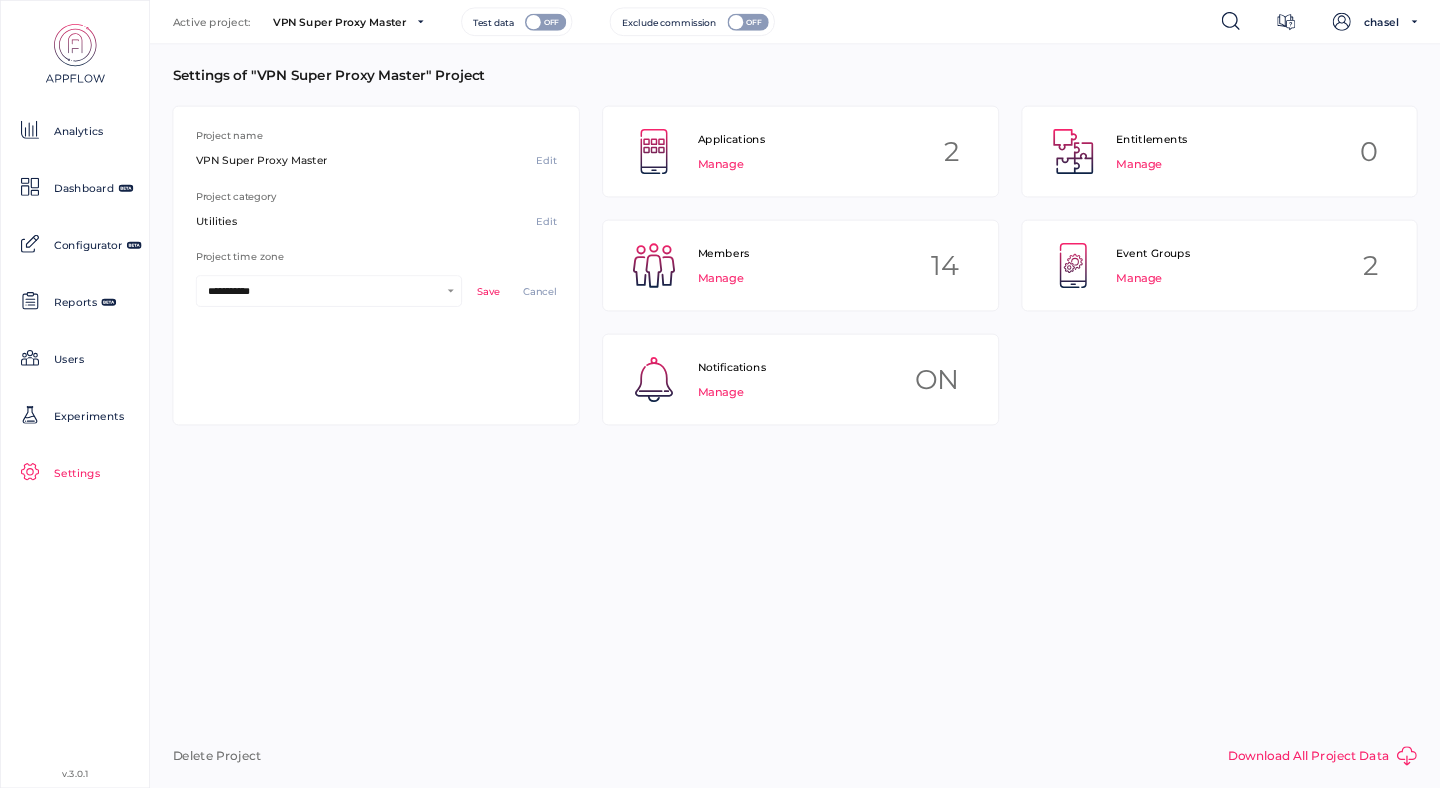 click on "**********" at bounding box center [325, 291] 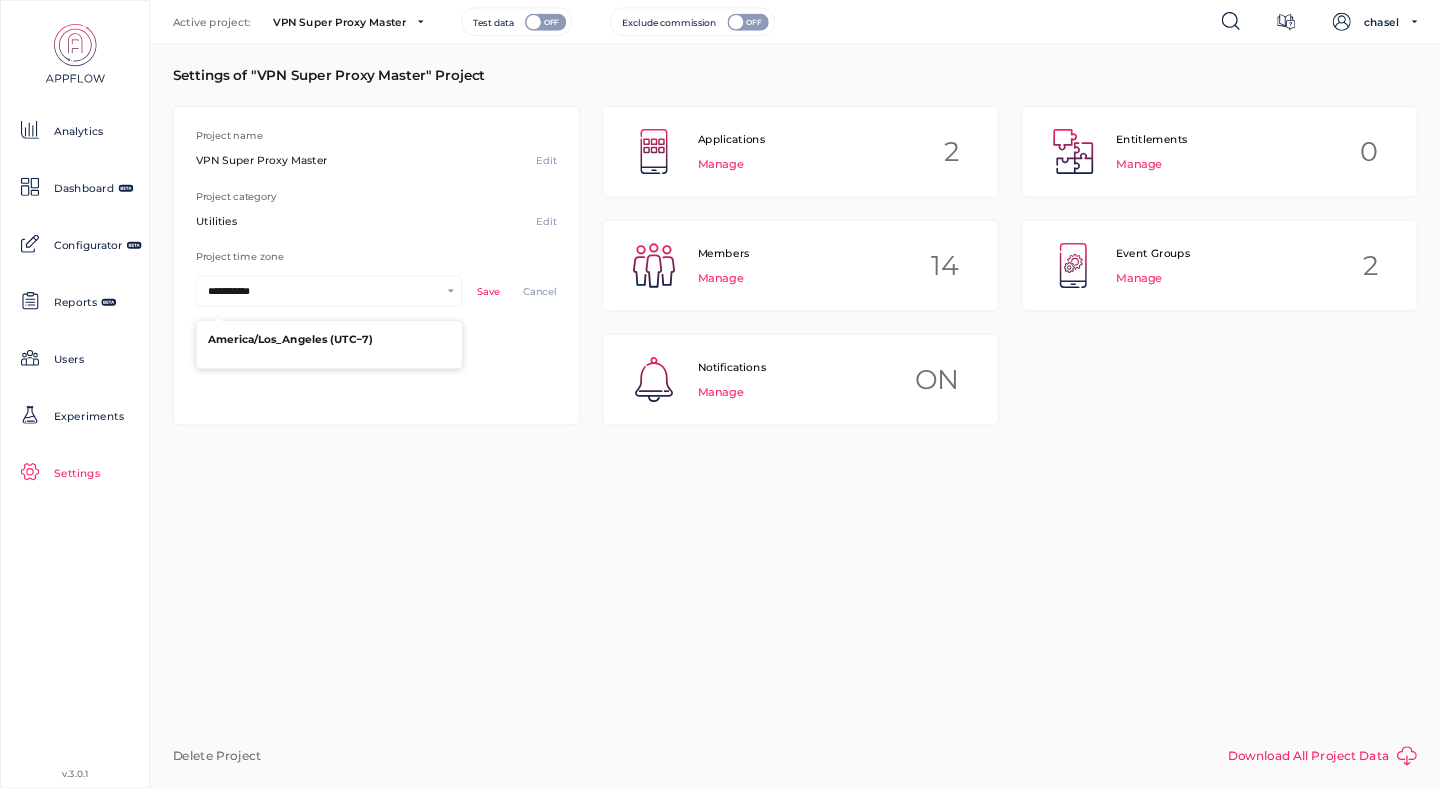click on "America/Los_Angeles (UTC−7)" at bounding box center (290, 339) 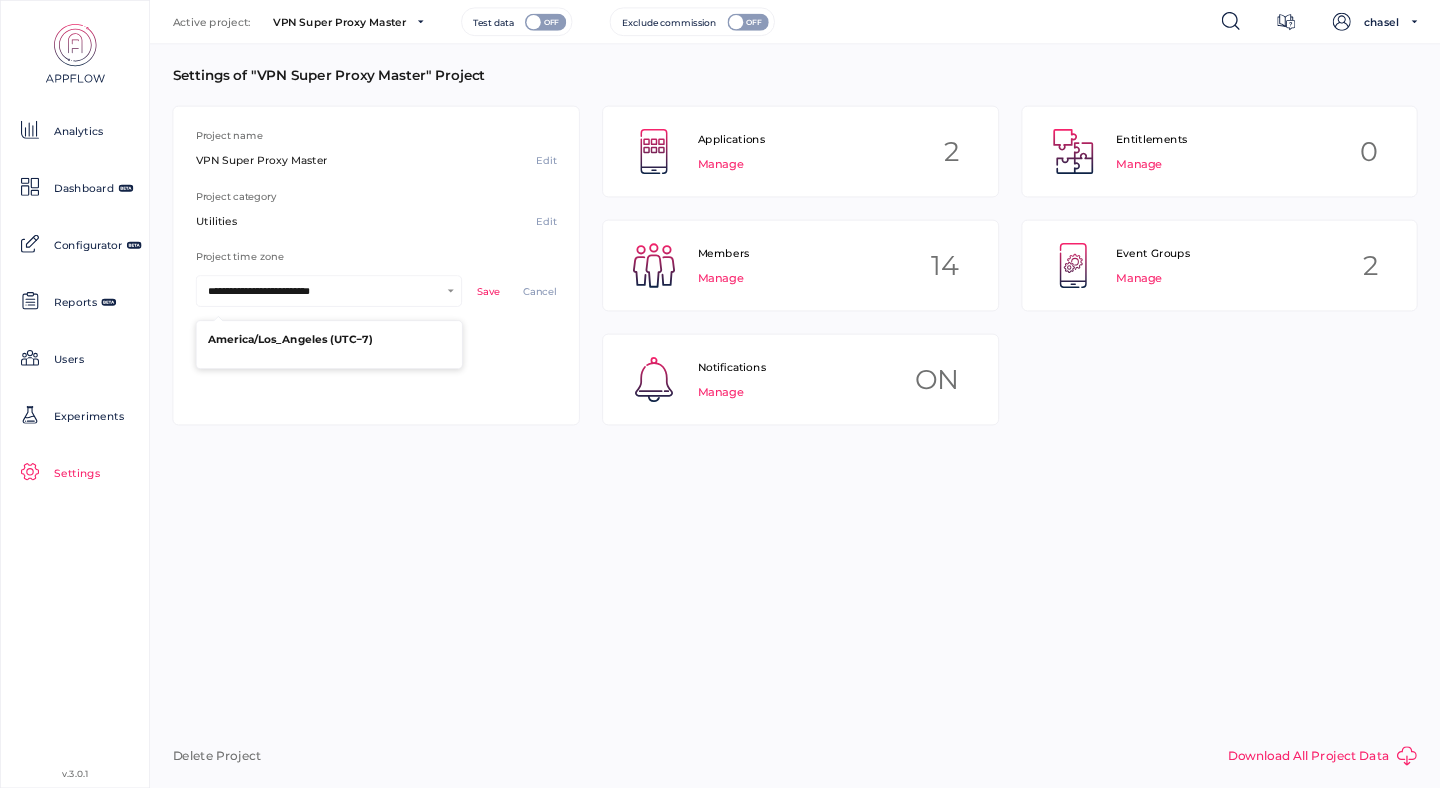 scroll, scrollTop: 424, scrollLeft: 354, axis: both 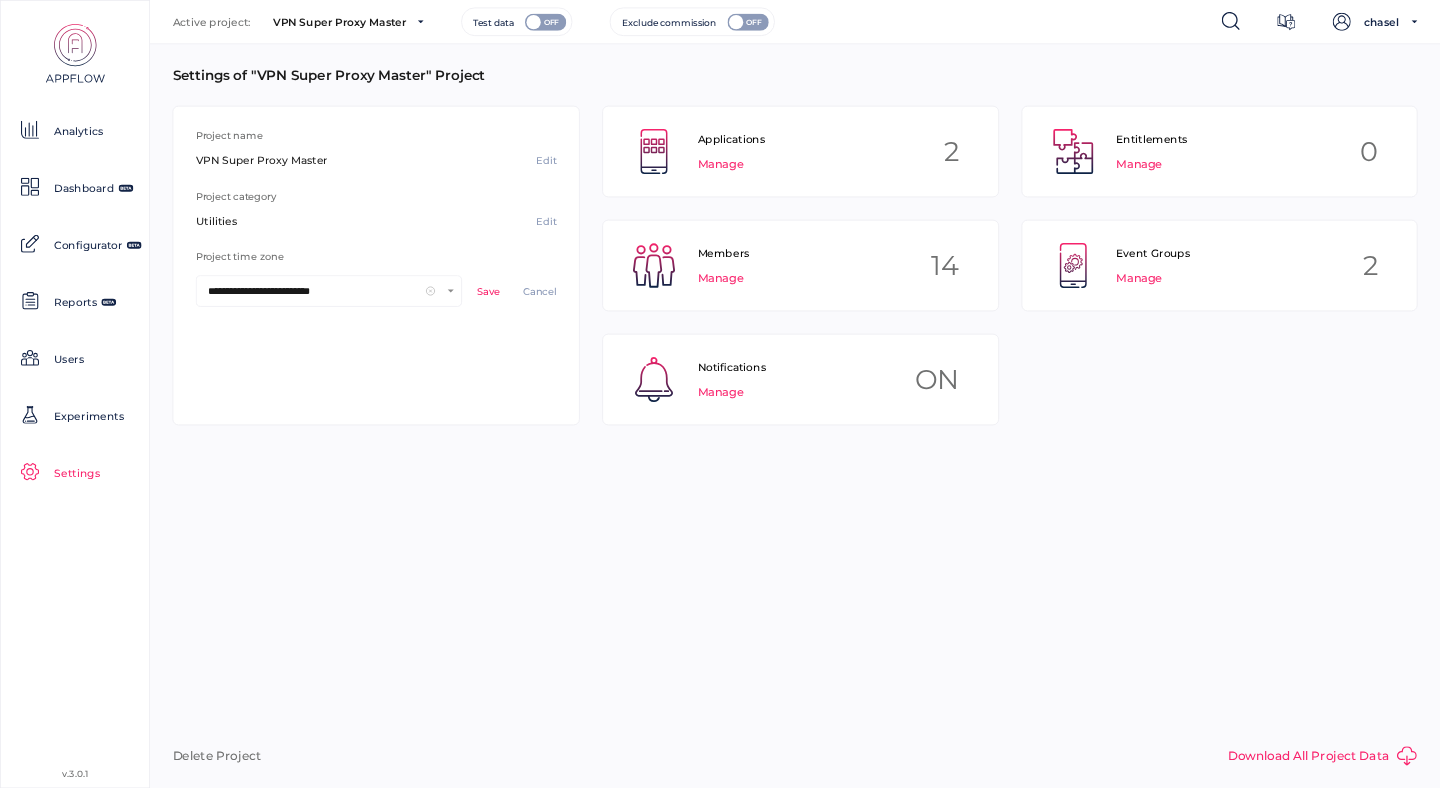 click on "Save" 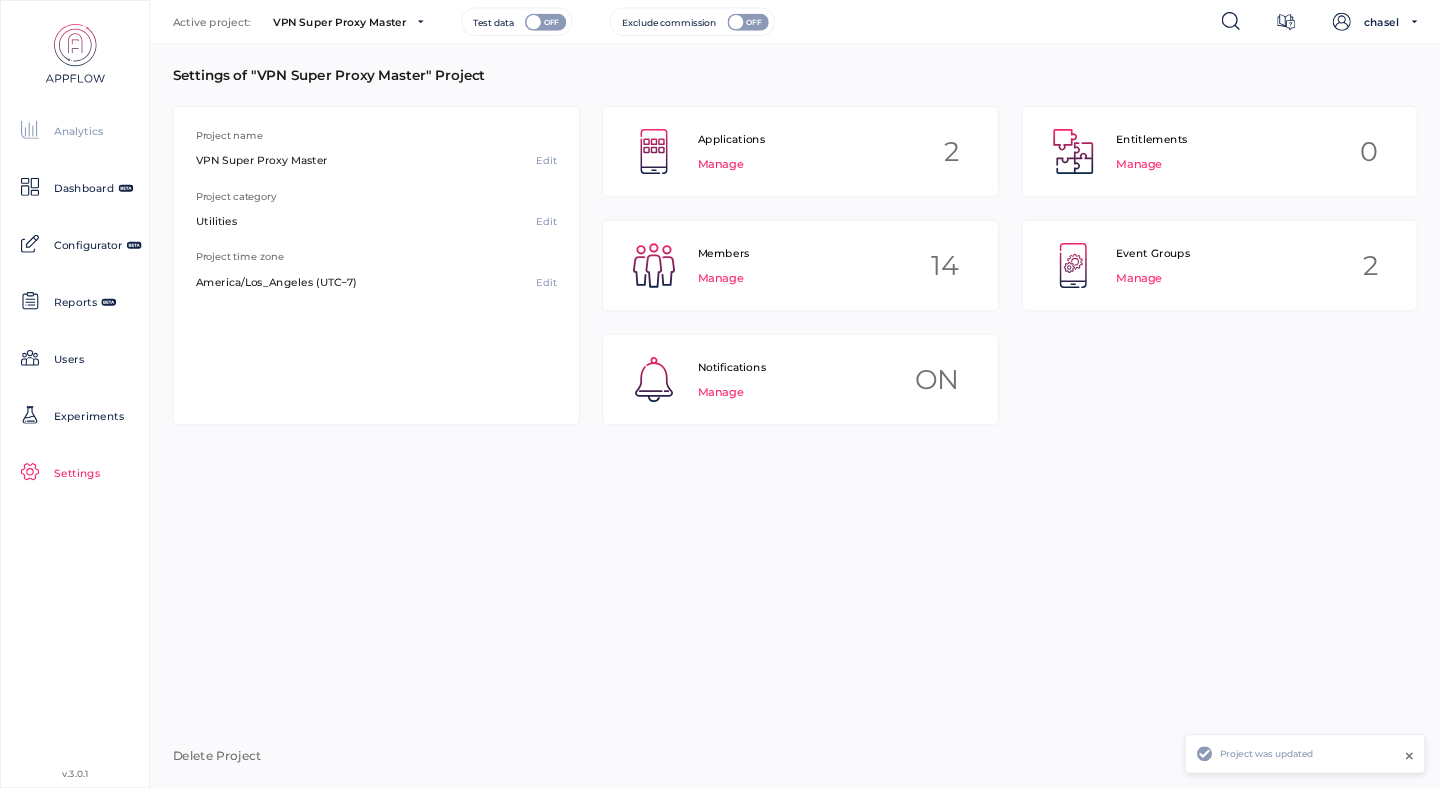 click on "Analytics" at bounding box center [78, 132] 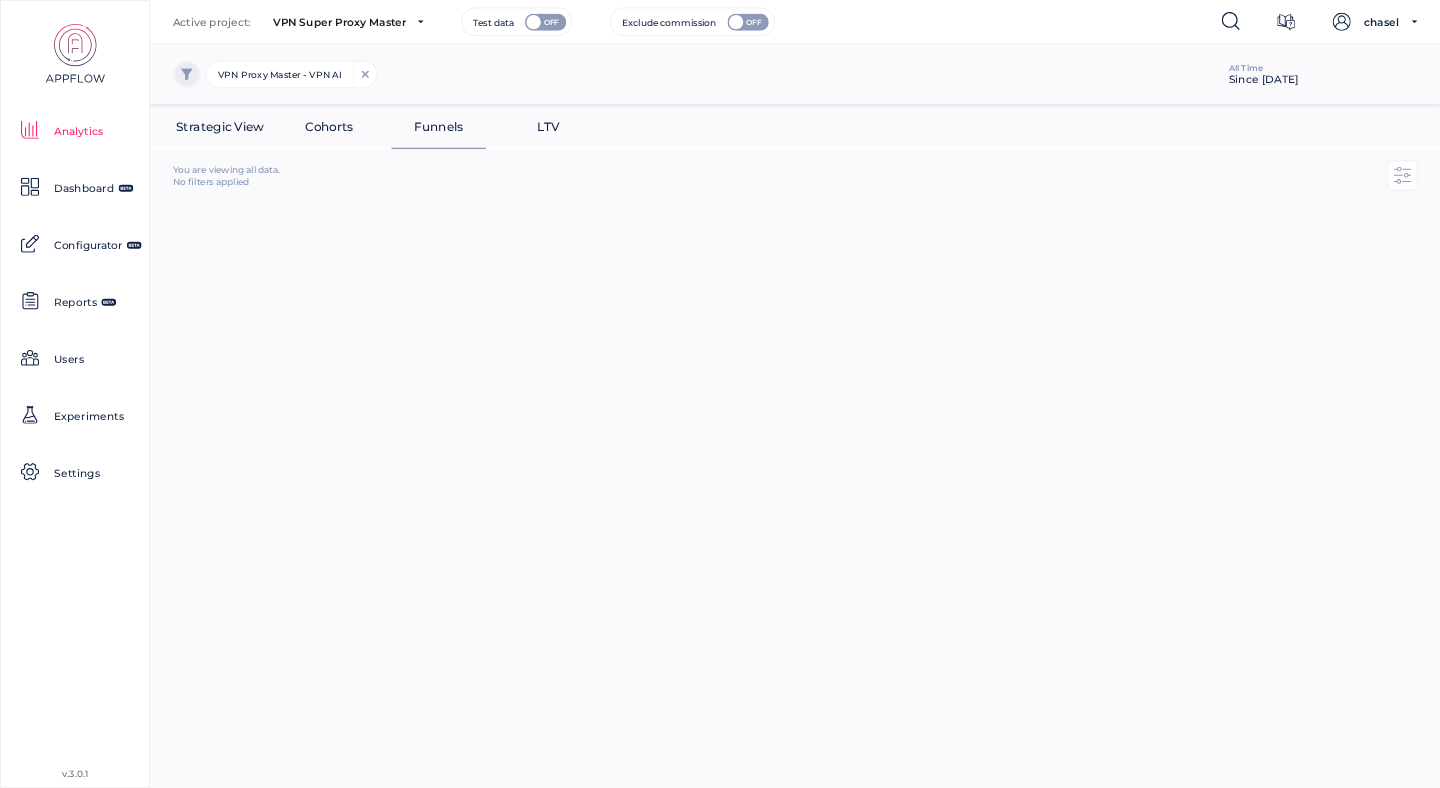 click on "Funnels" 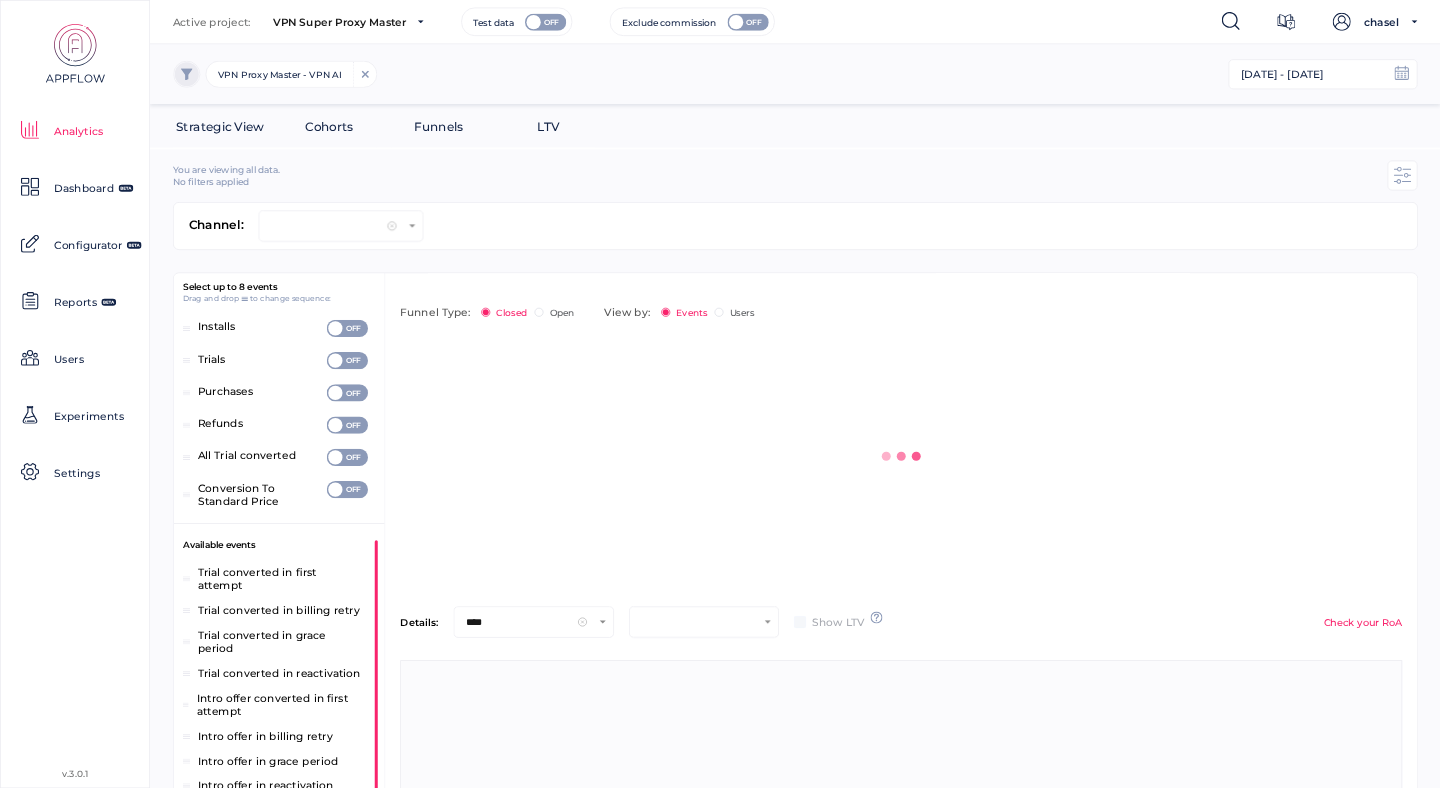 scroll, scrollTop: 628, scrollLeft: 276, axis: both 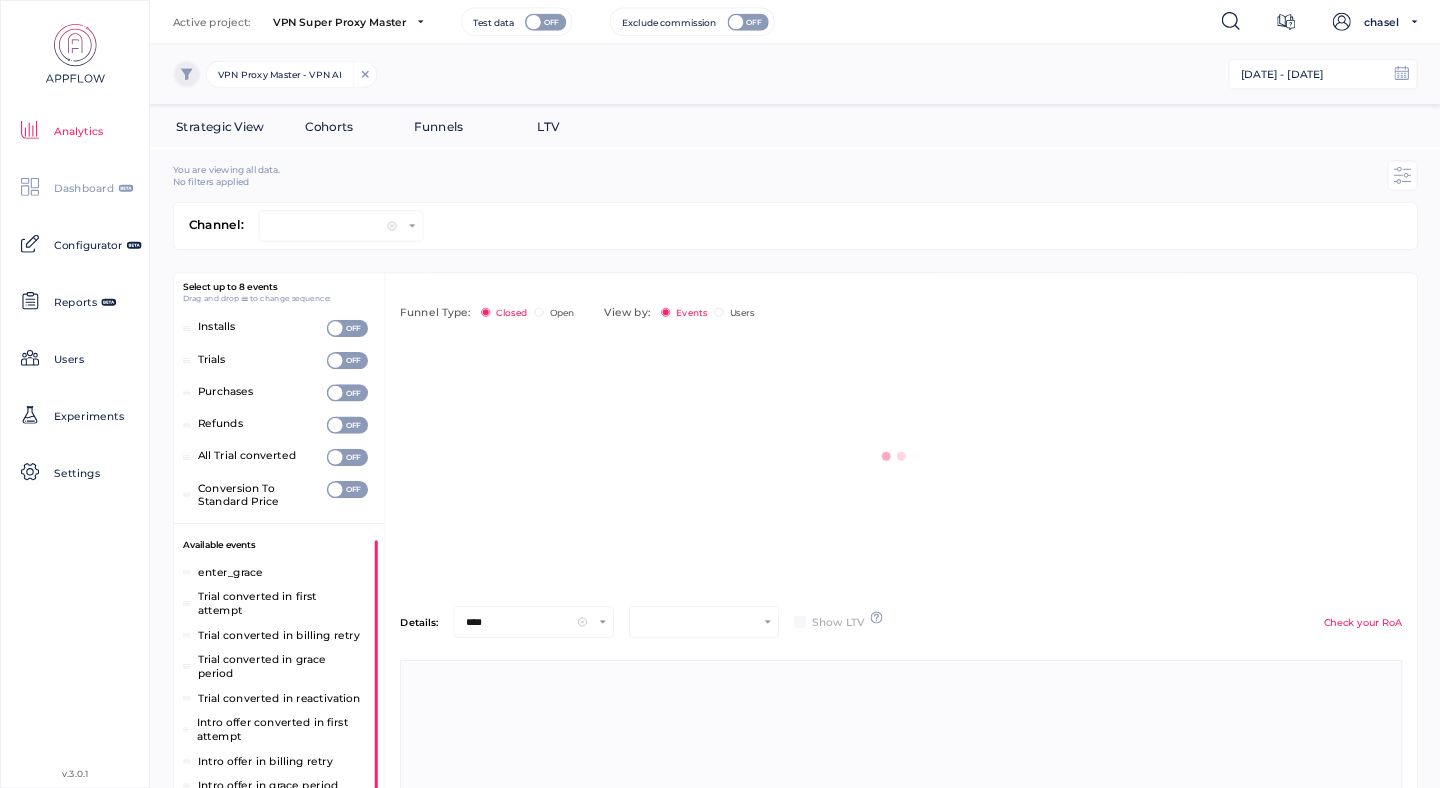 click on "Dashboard" at bounding box center [84, 189] 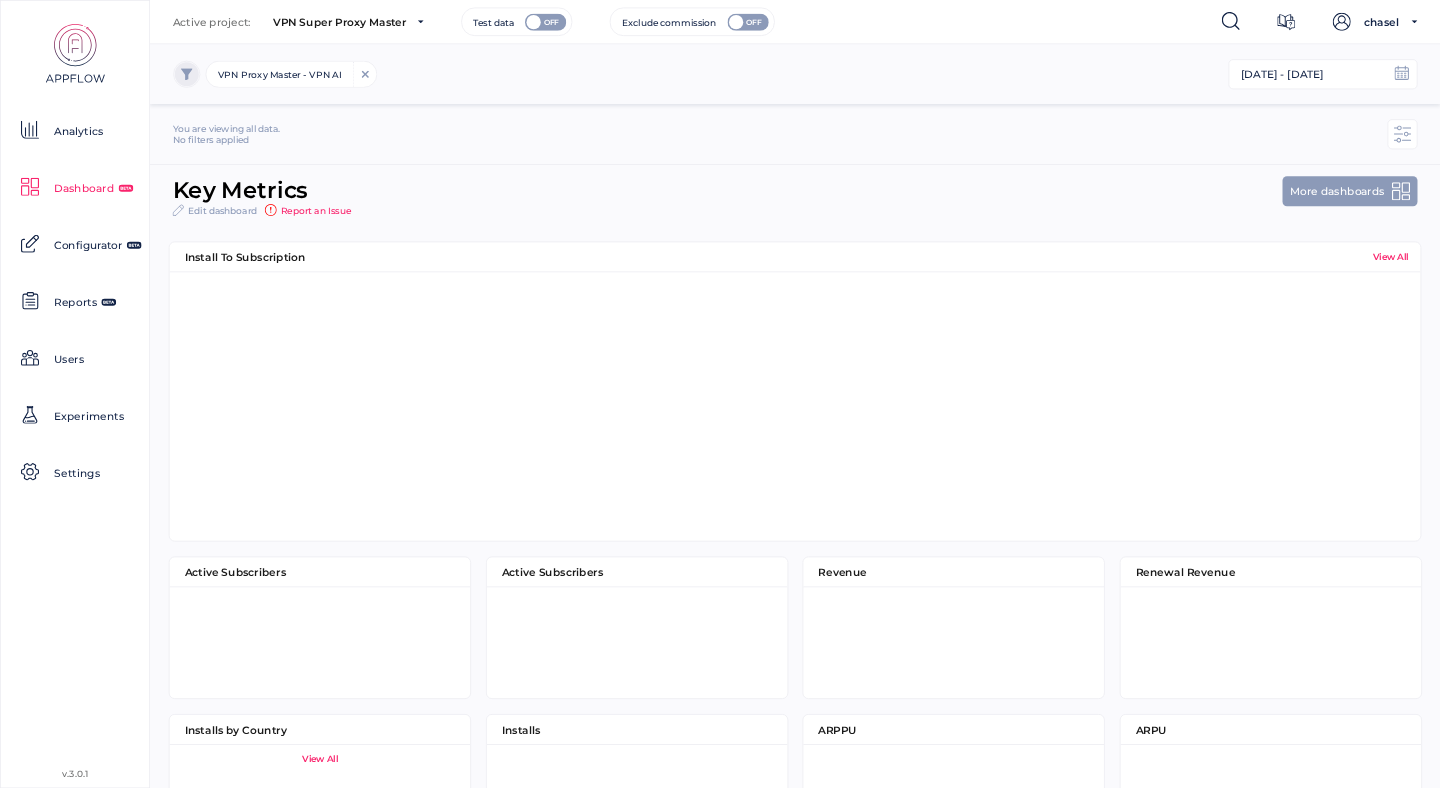 scroll, scrollTop: 10, scrollLeft: 10, axis: both 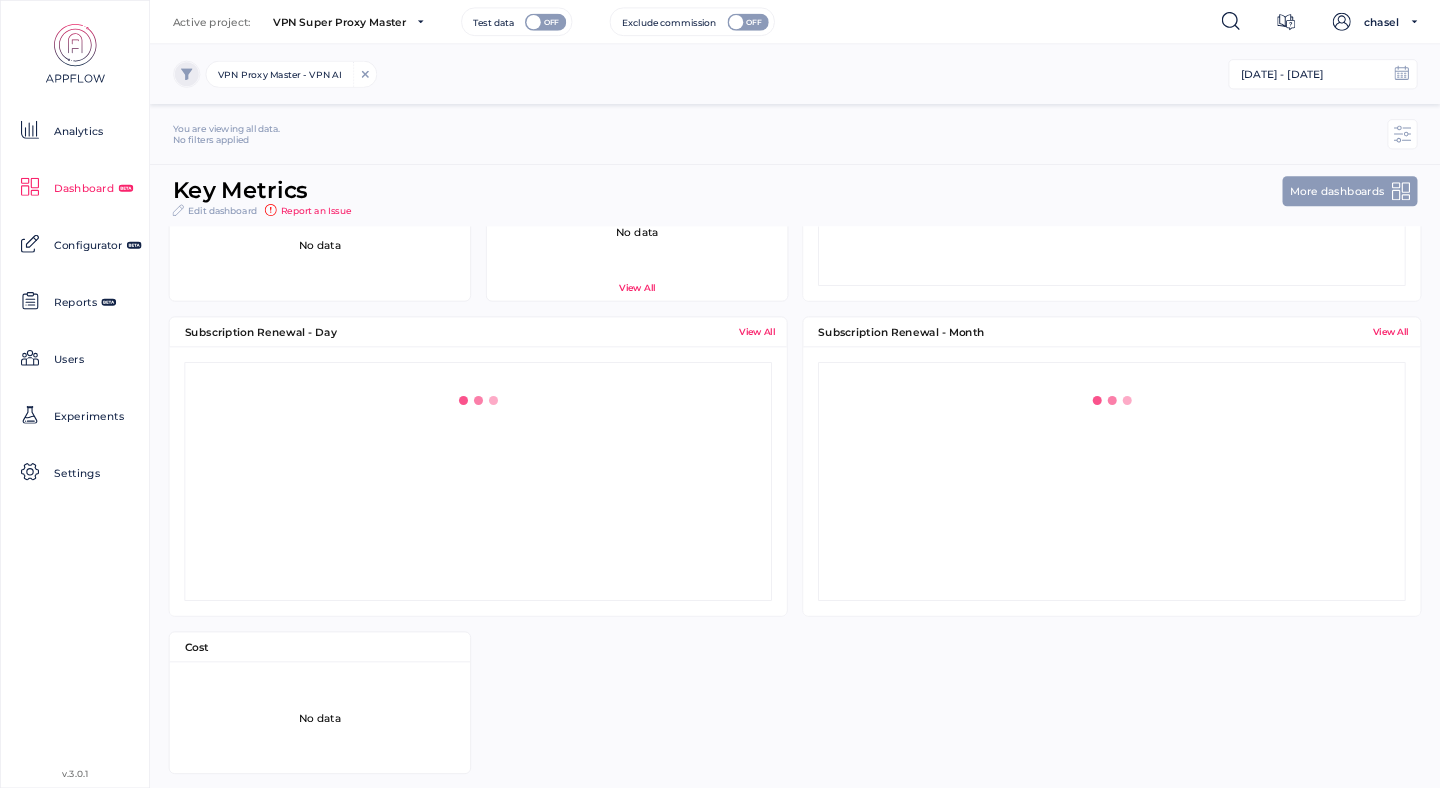 click on "View All" 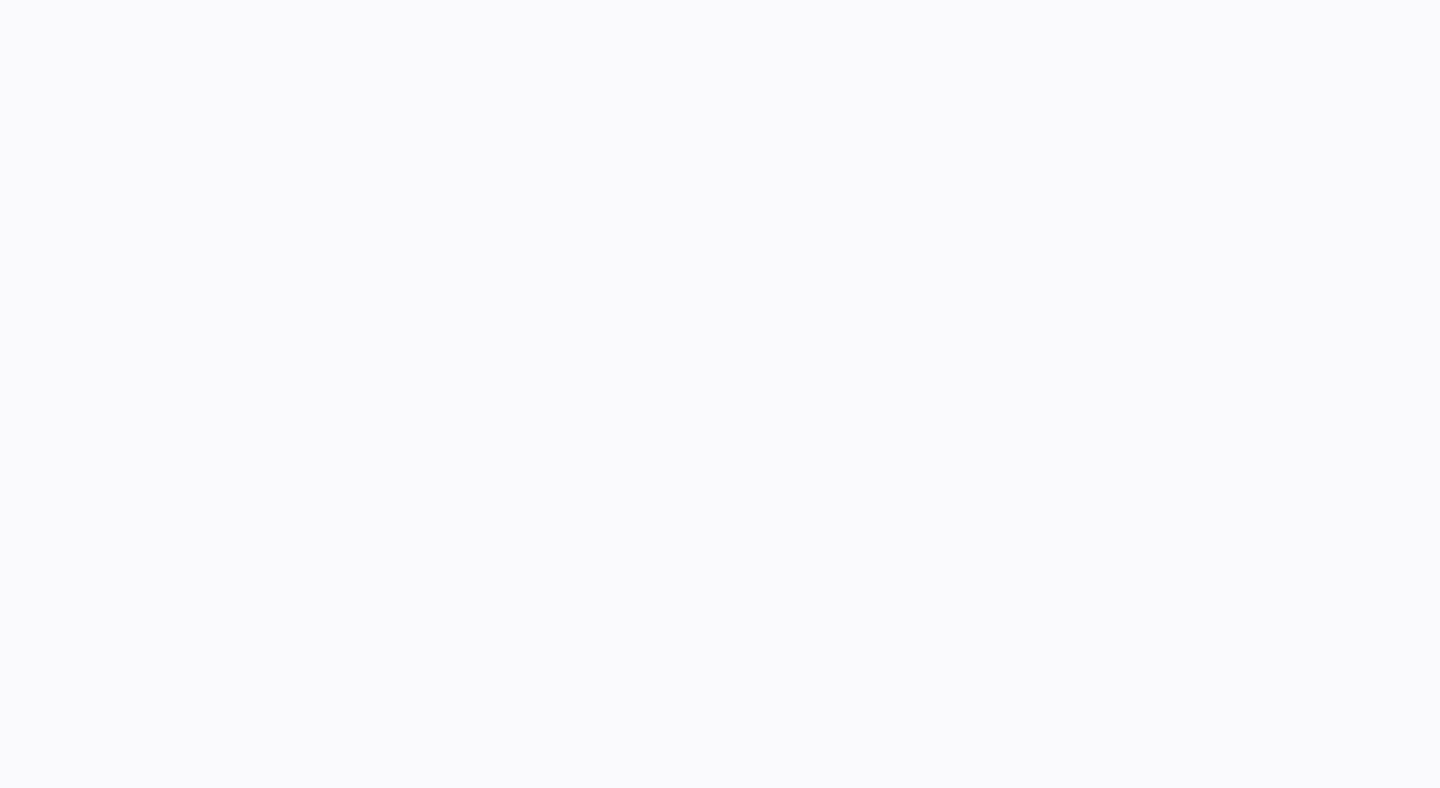 scroll, scrollTop: 0, scrollLeft: 0, axis: both 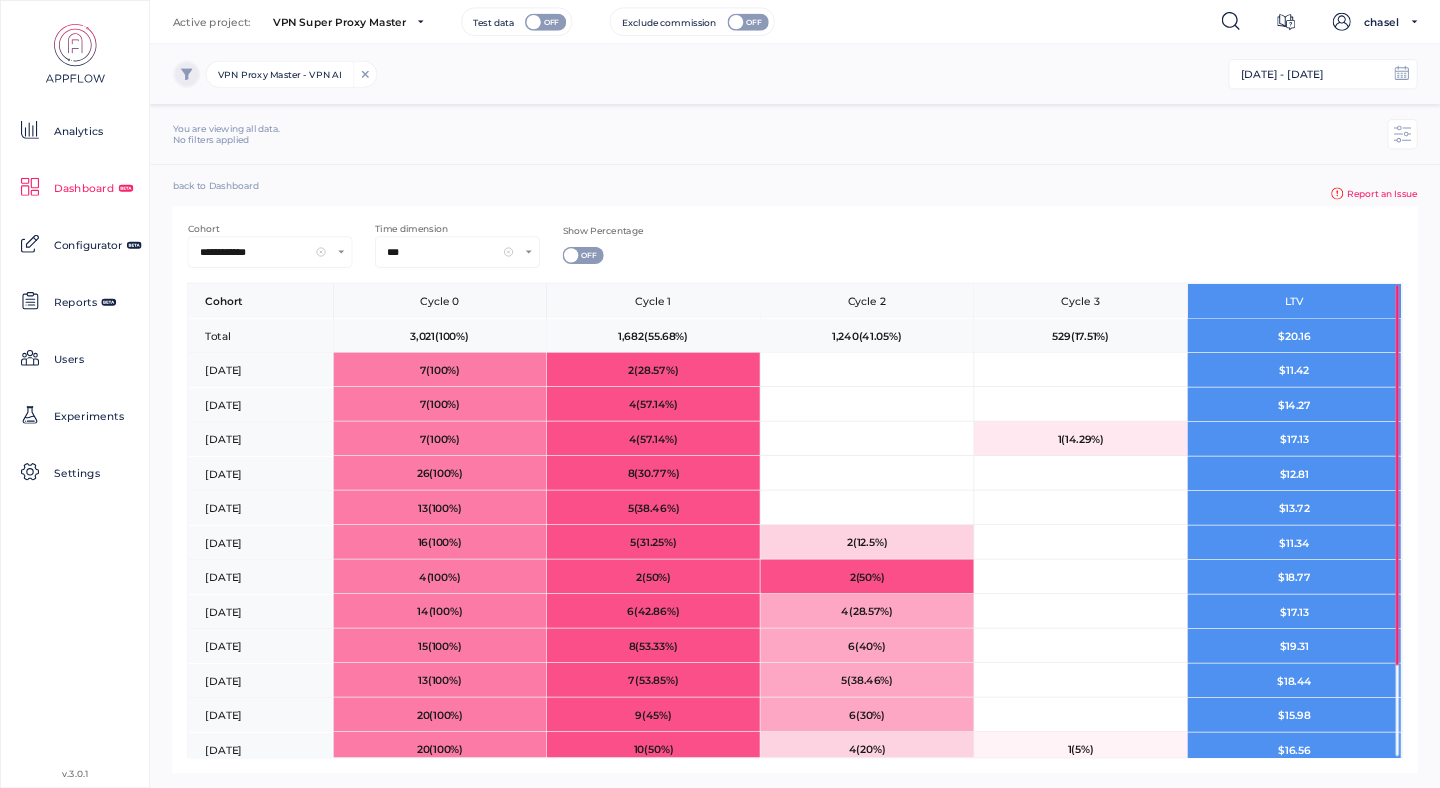 click on "***" at bounding box center (442, 252) 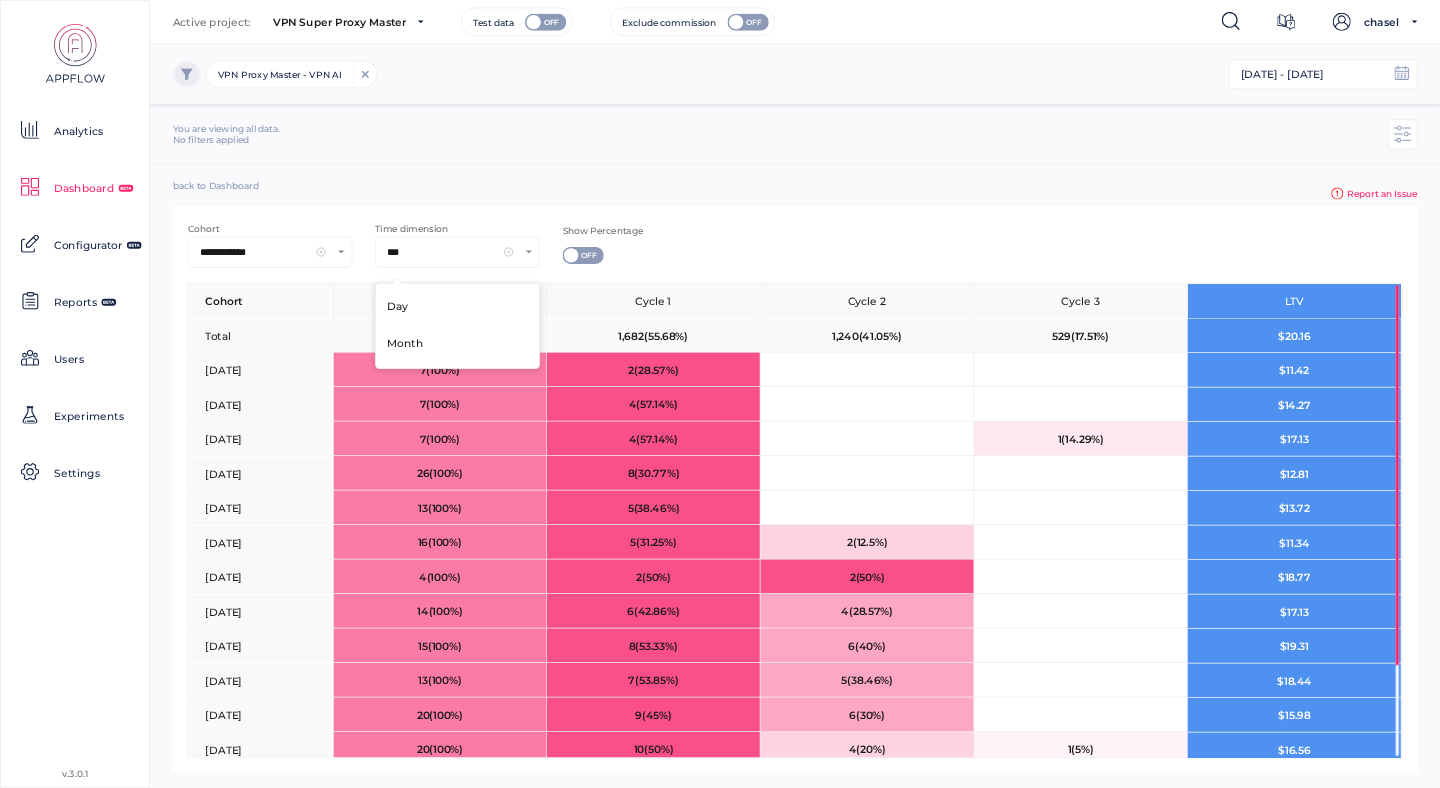 click on "Month" 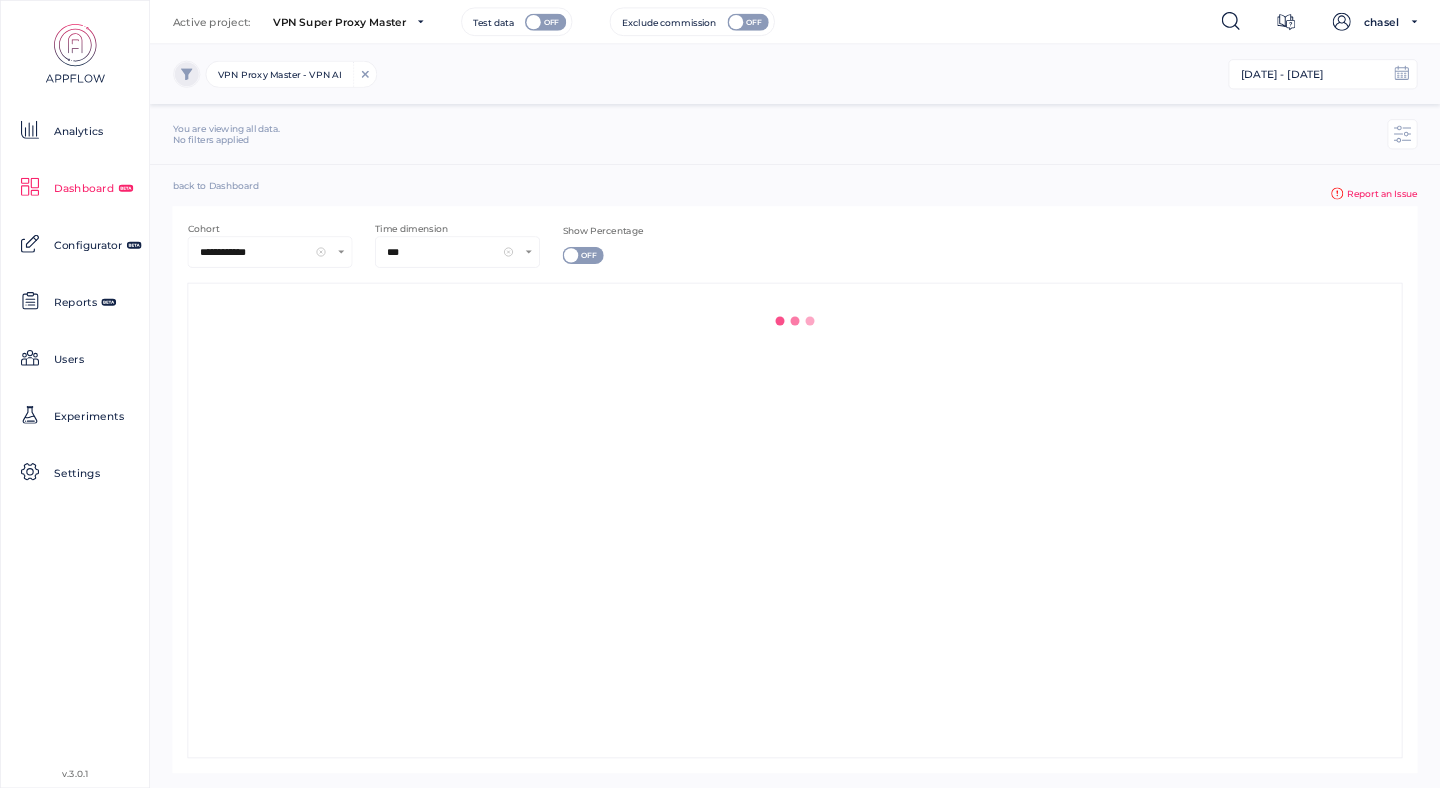 type on "*****" 